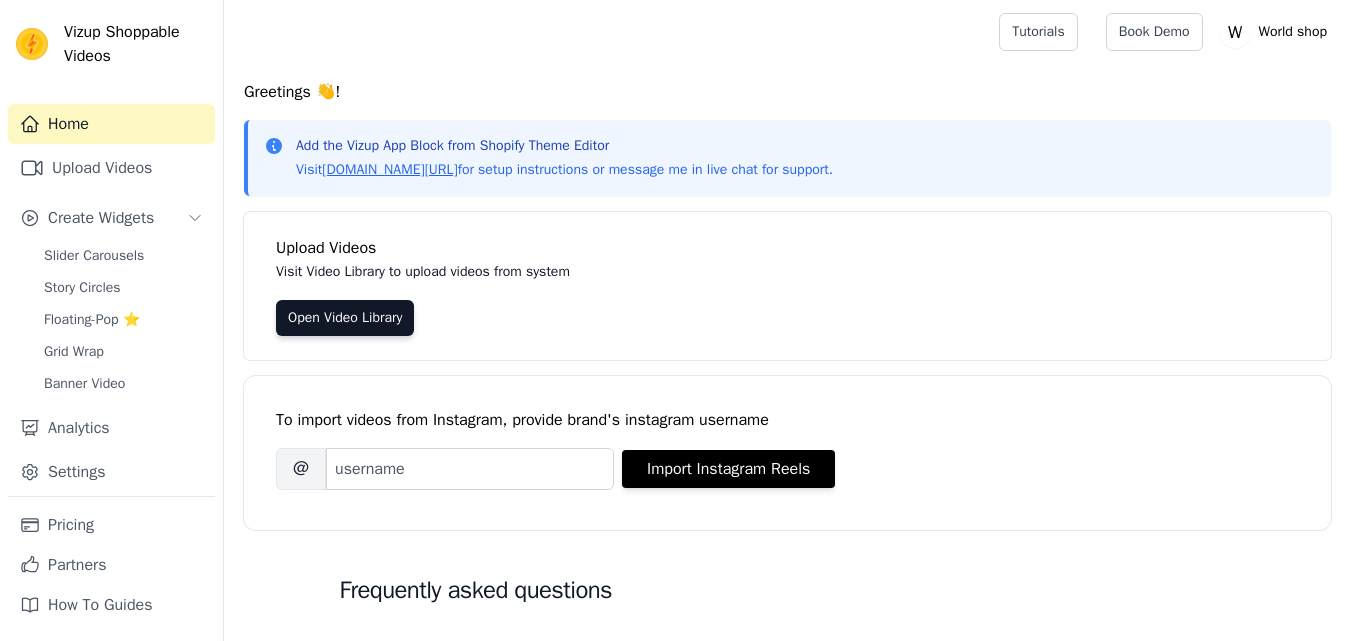 scroll, scrollTop: 0, scrollLeft: 0, axis: both 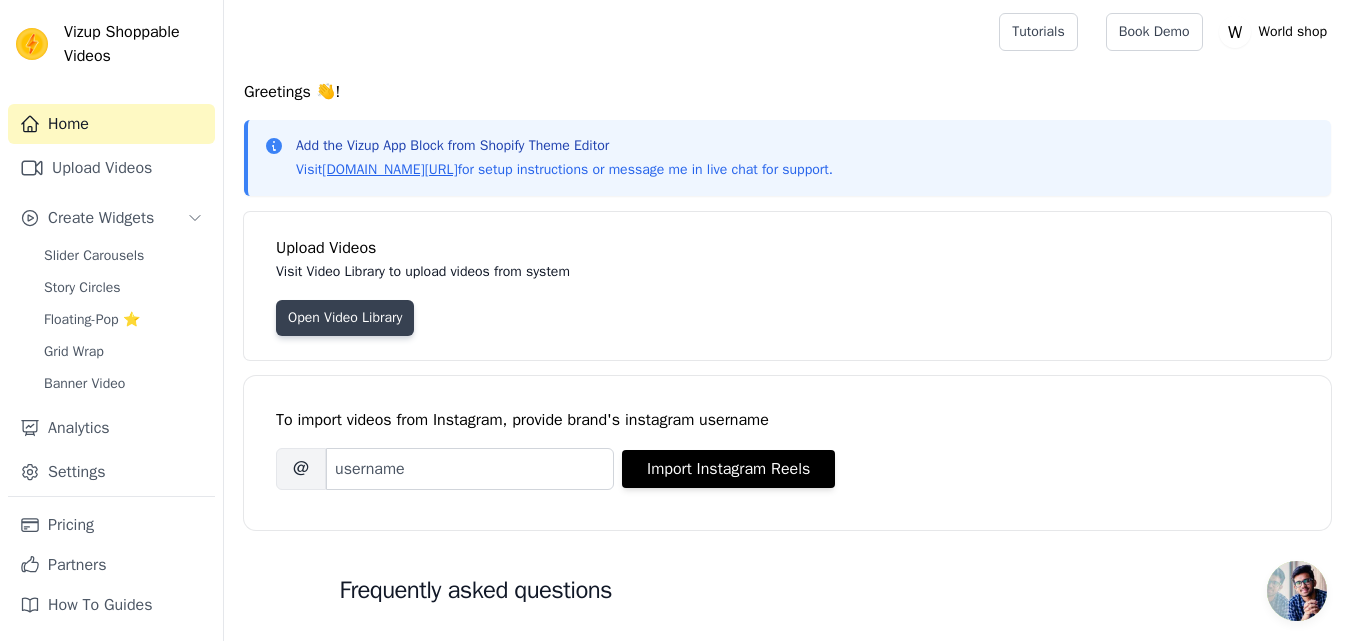click on "Open Video Library" at bounding box center (345, 318) 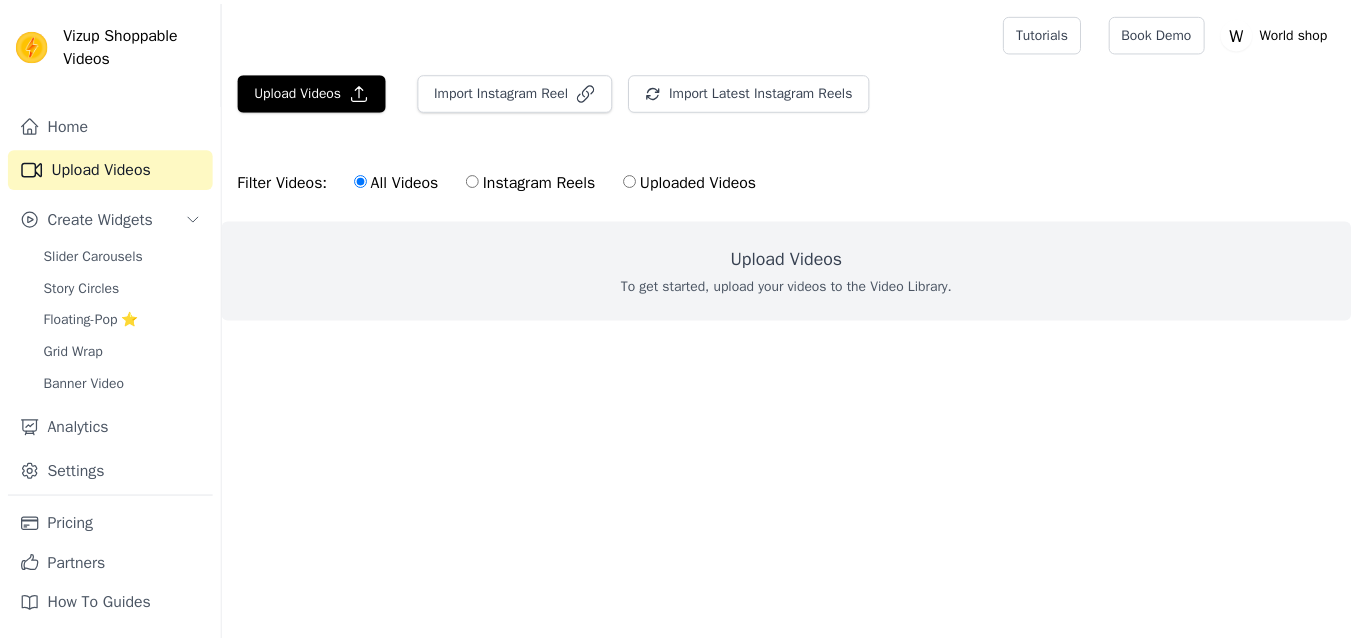 scroll, scrollTop: 0, scrollLeft: 0, axis: both 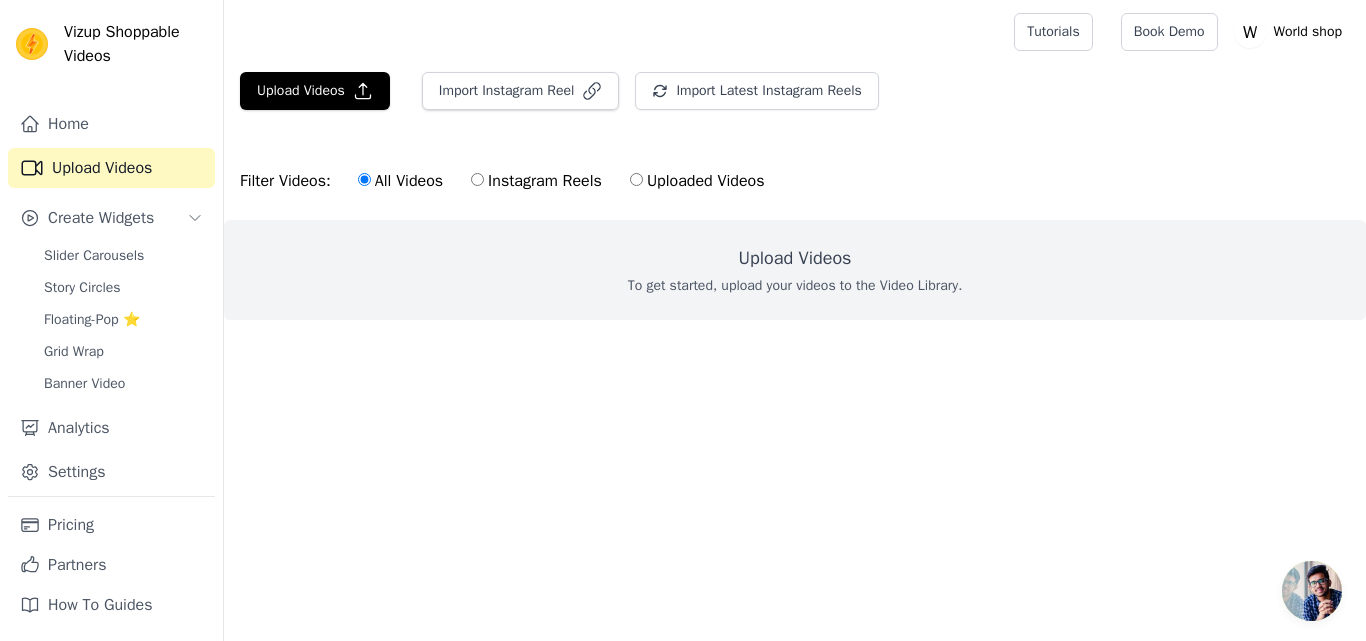 click on "Uploaded Videos" at bounding box center [697, 181] 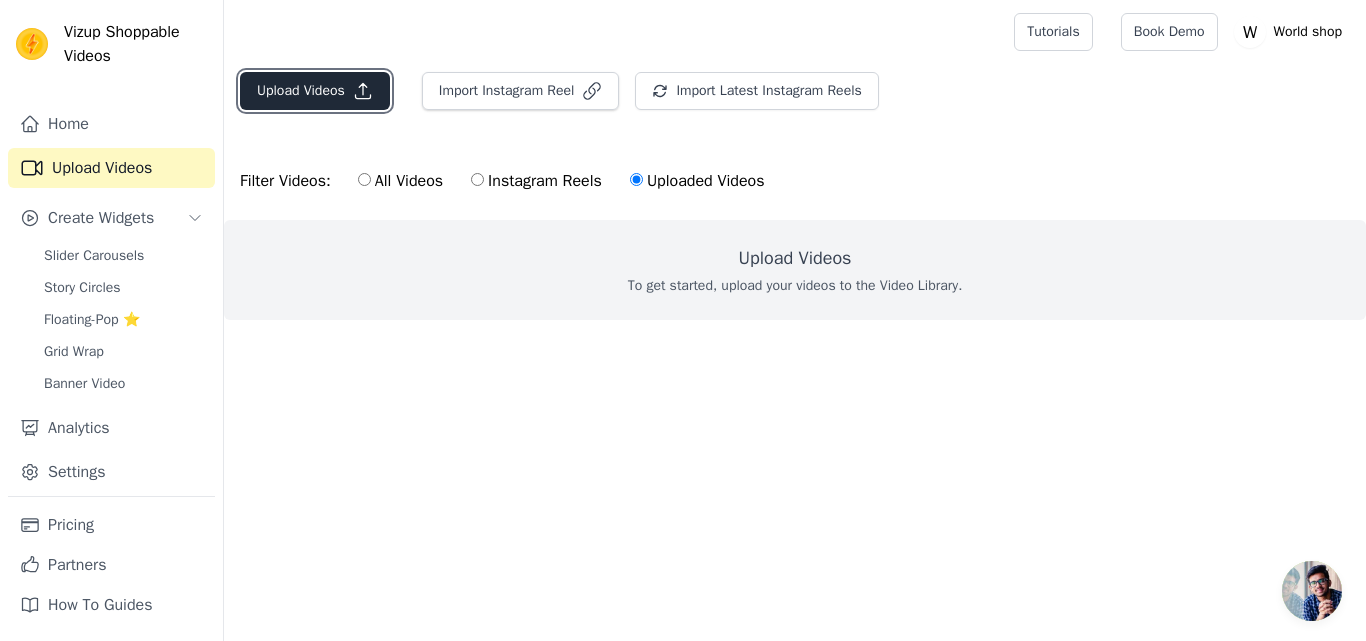 click on "Upload Videos" at bounding box center (315, 91) 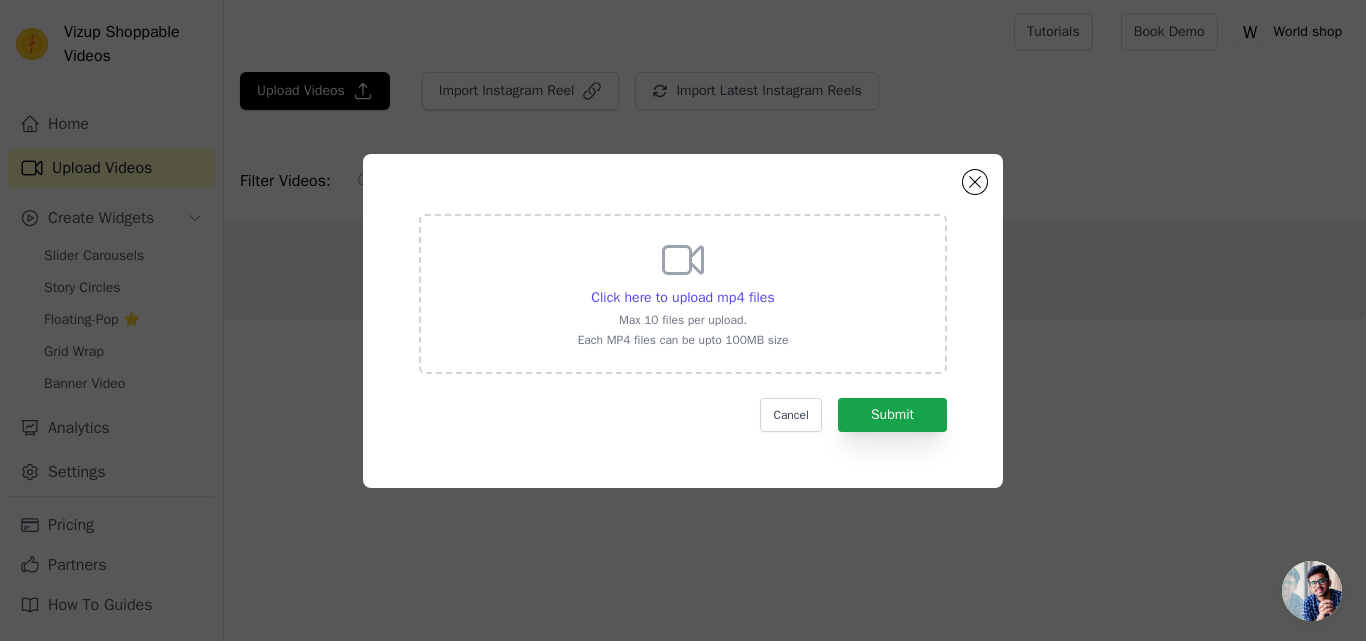 click on "Click here to upload mp4 files     Max 10 files per upload.   Each MP4 files can be upto 100MB size" at bounding box center (683, 292) 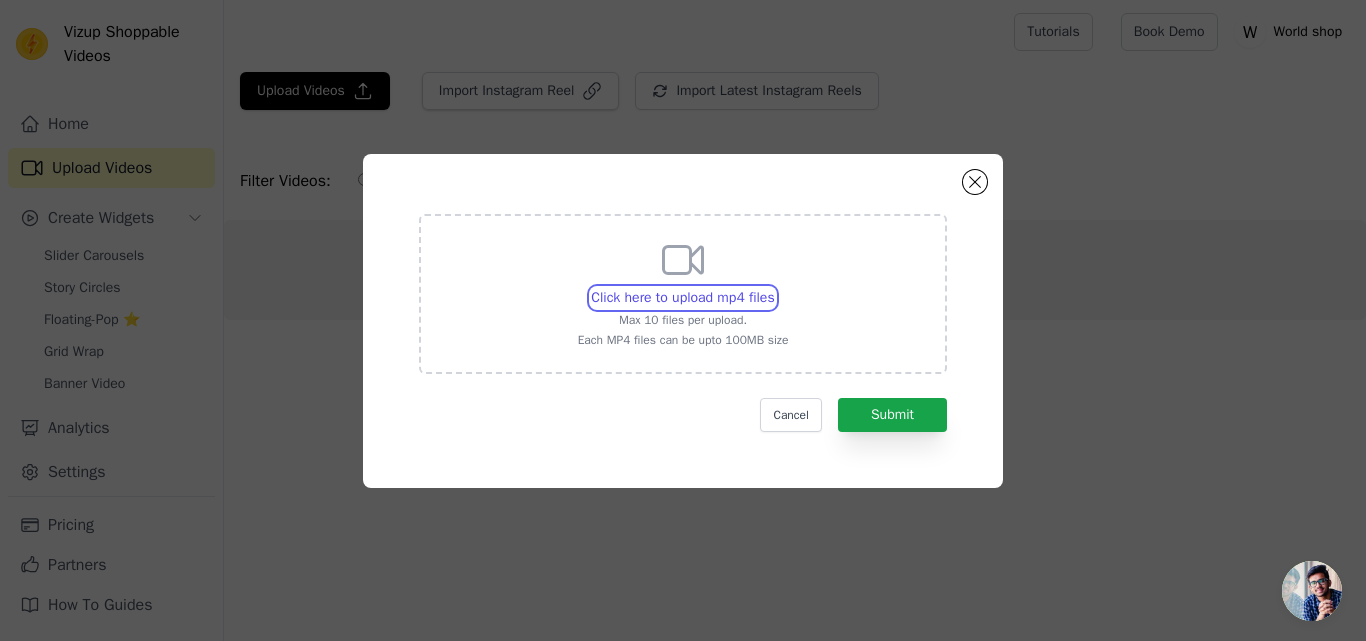 click on "Click here to upload mp4 files     Max 10 files per upload.   Each MP4 files can be upto 100MB size" at bounding box center (774, 287) 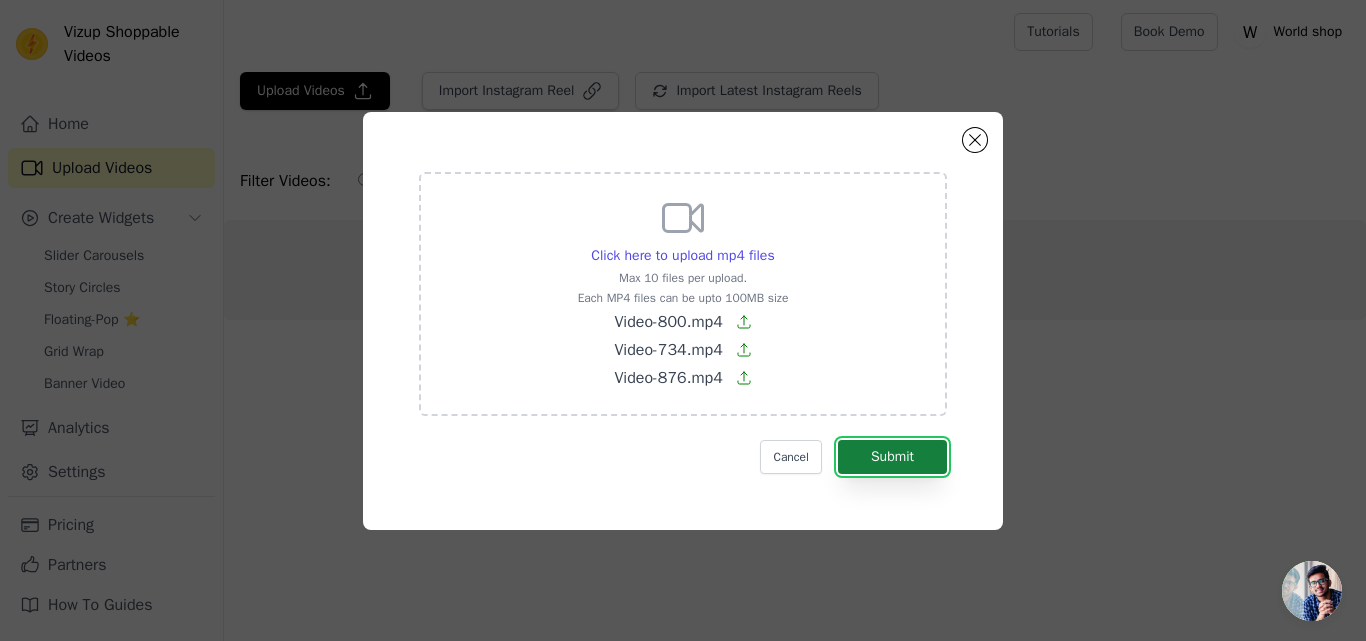 click on "Submit" at bounding box center (892, 457) 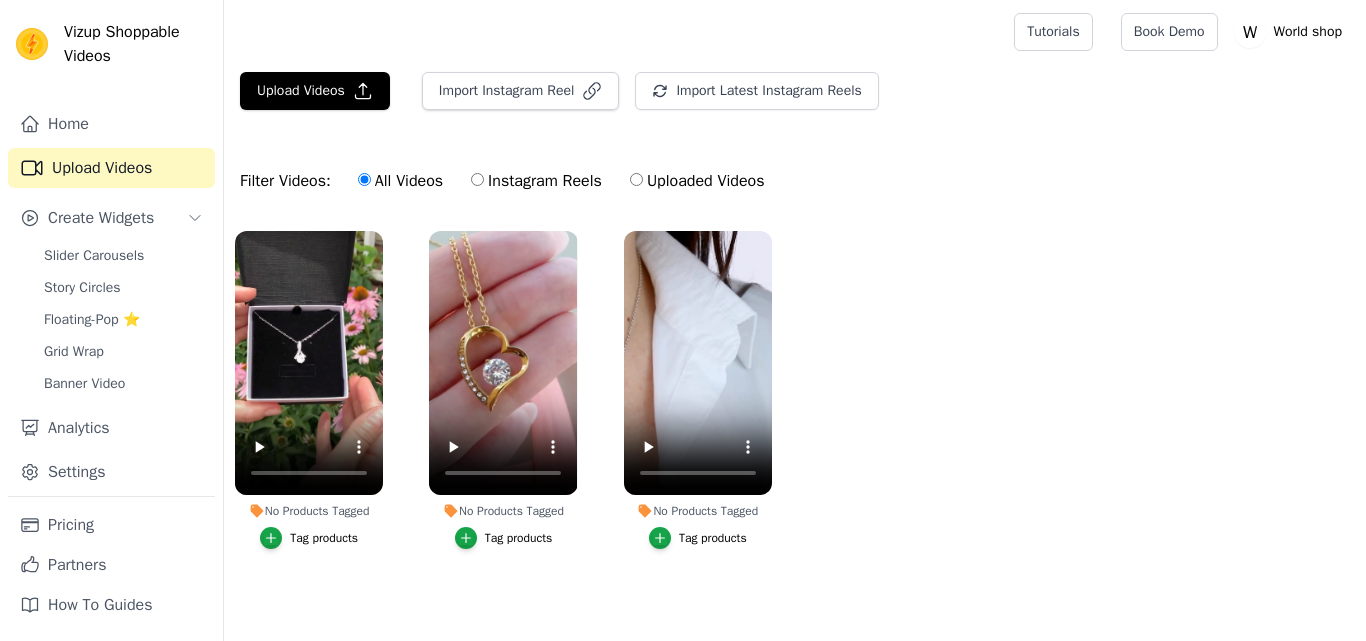 scroll, scrollTop: 0, scrollLeft: 0, axis: both 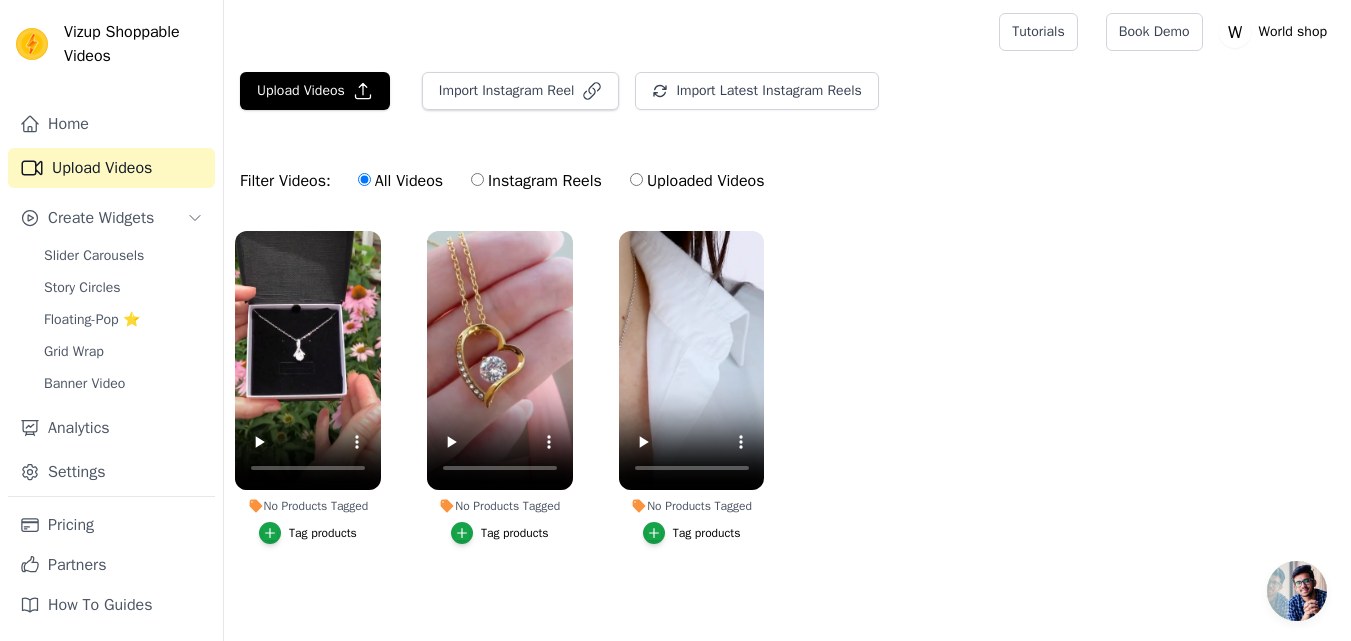 click on "No Products Tagged       Tag products
No Products Tagged       Tag products
No Products Tagged       Tag products" at bounding box center (787, 407) 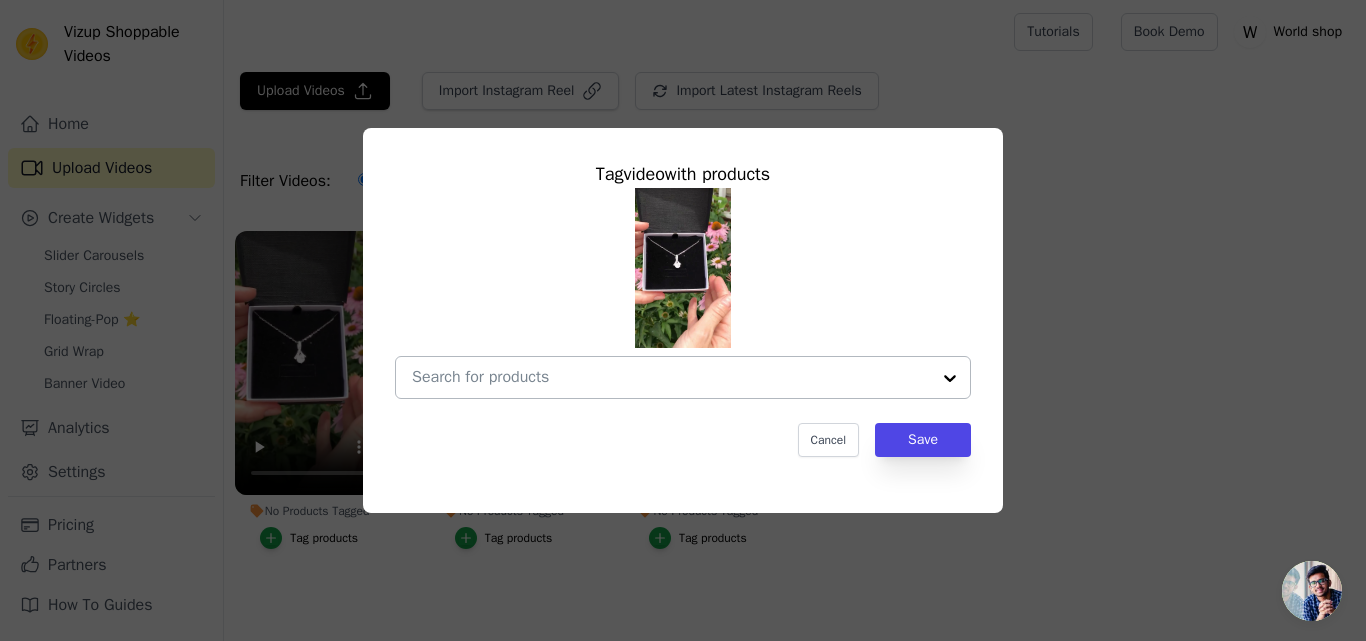 click at bounding box center (671, 377) 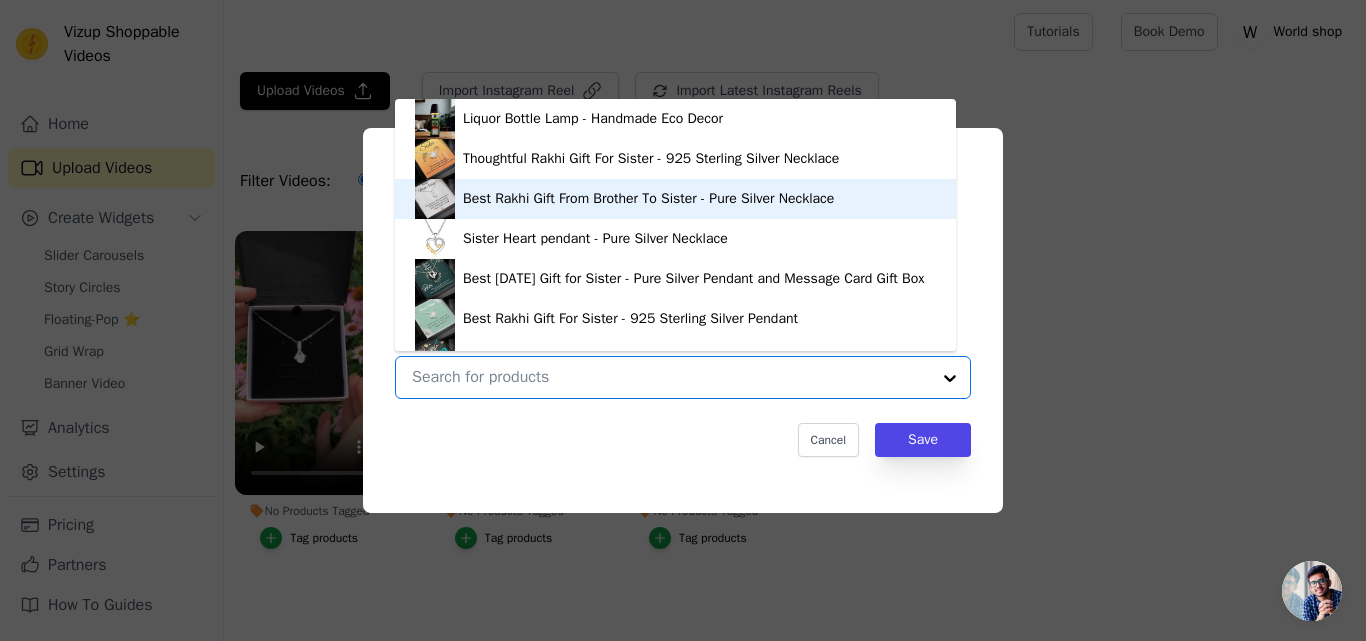 scroll, scrollTop: 68, scrollLeft: 0, axis: vertical 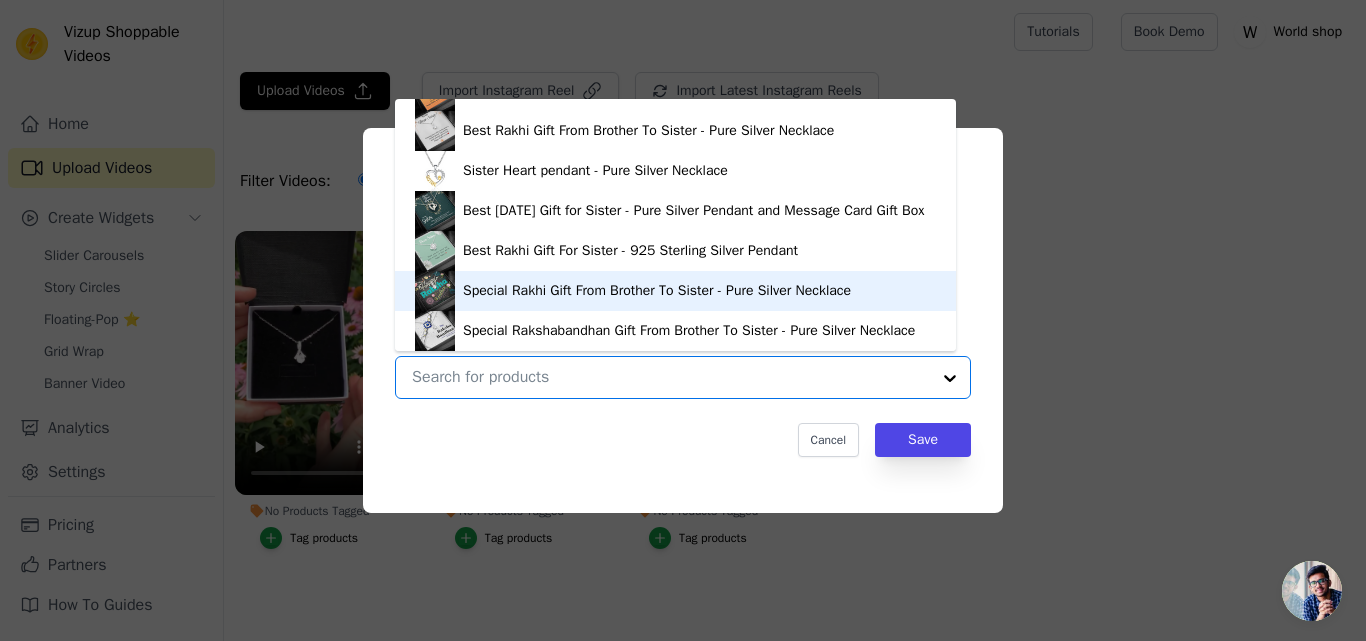click on "Special Rakhi Gift From Brother To Sister - Pure Silver Necklace" at bounding box center [657, 291] 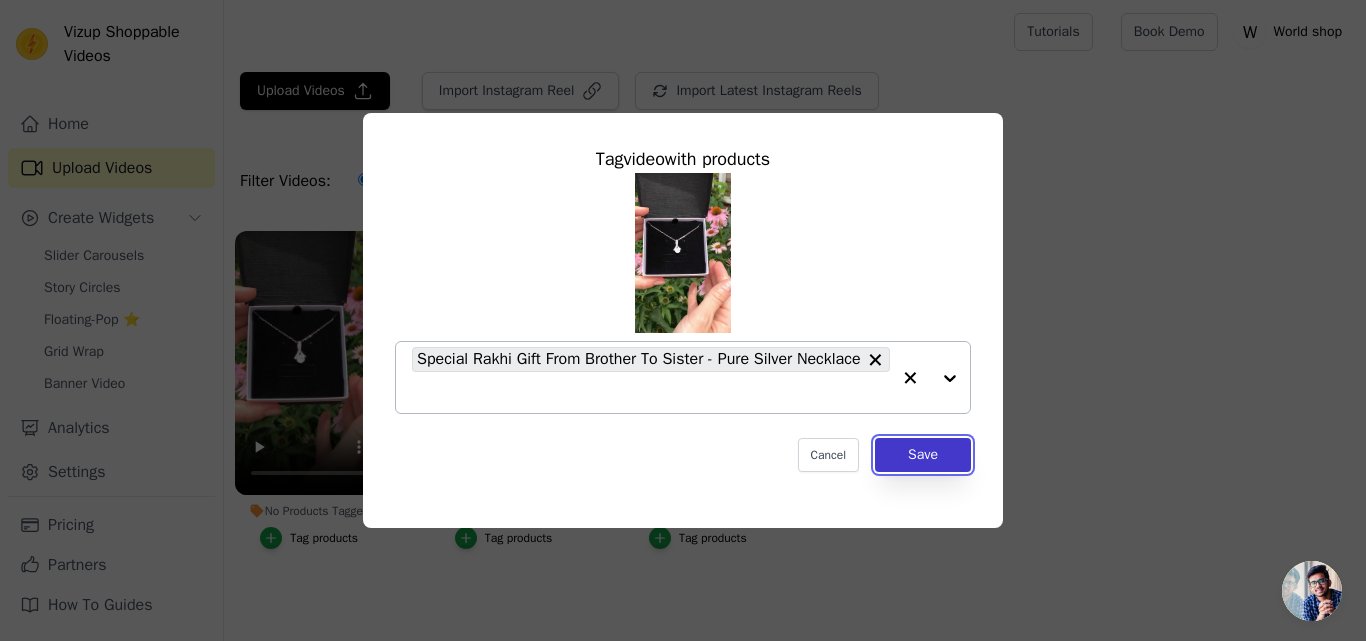 click on "Save" at bounding box center [923, 455] 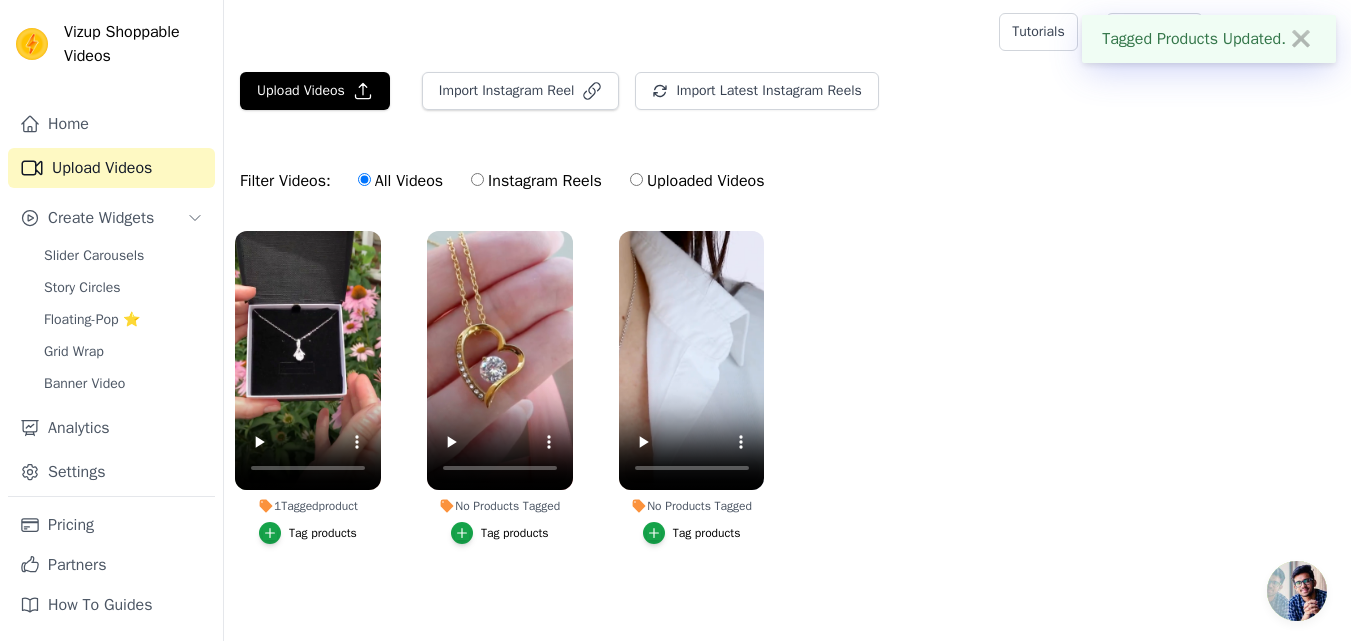 click on "Tag products" at bounding box center [500, 533] 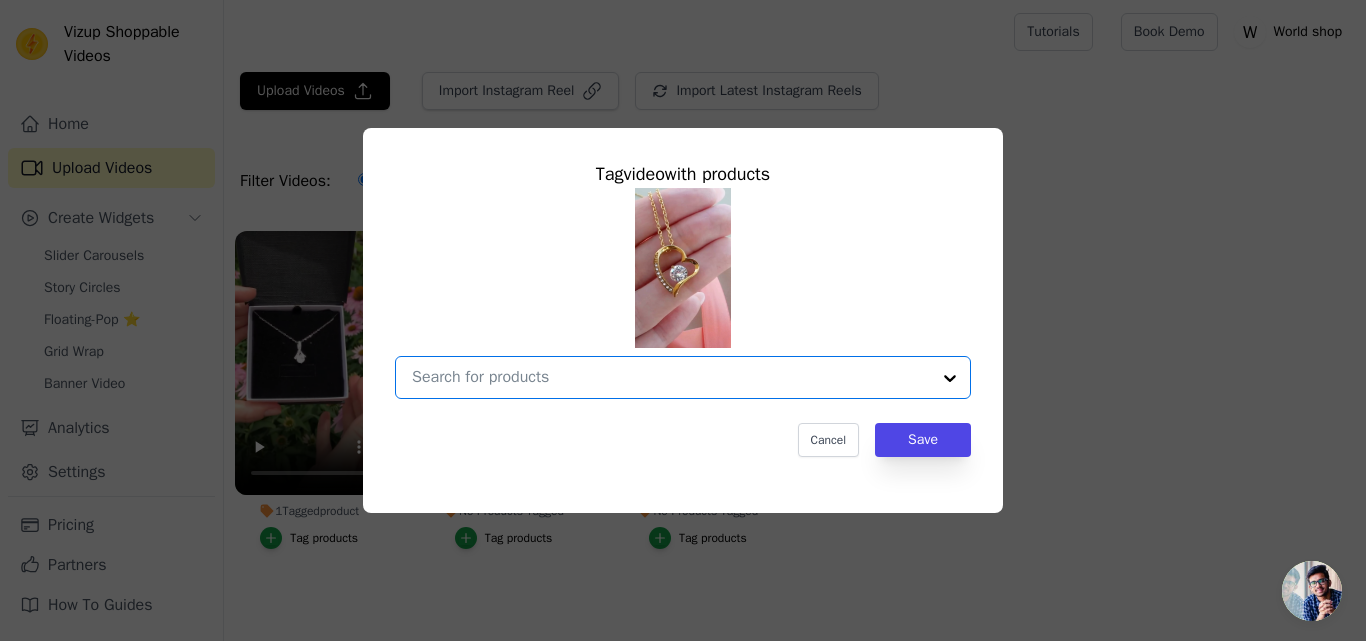 click on "No Products Tagged     Tag  video  with products       Option undefined, selected.   Select is focused, type to refine list, press down to open the menu.                   Cancel   Save     Tag products" at bounding box center [671, 377] 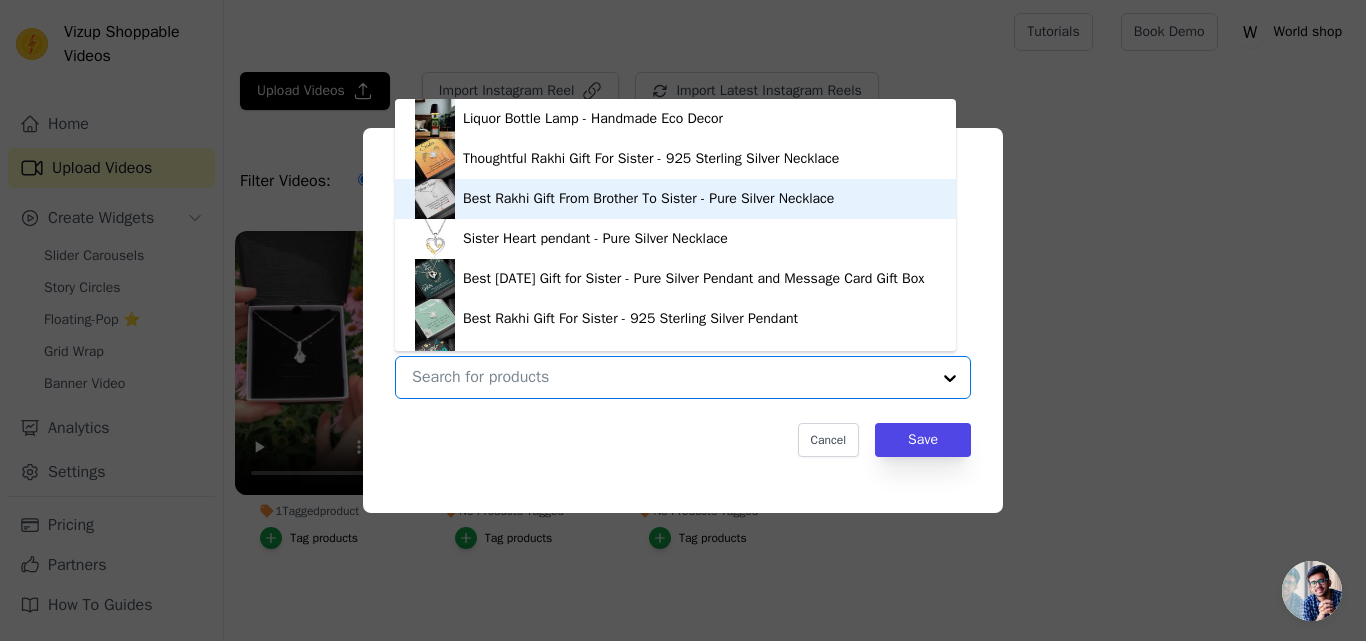 scroll, scrollTop: 68, scrollLeft: 0, axis: vertical 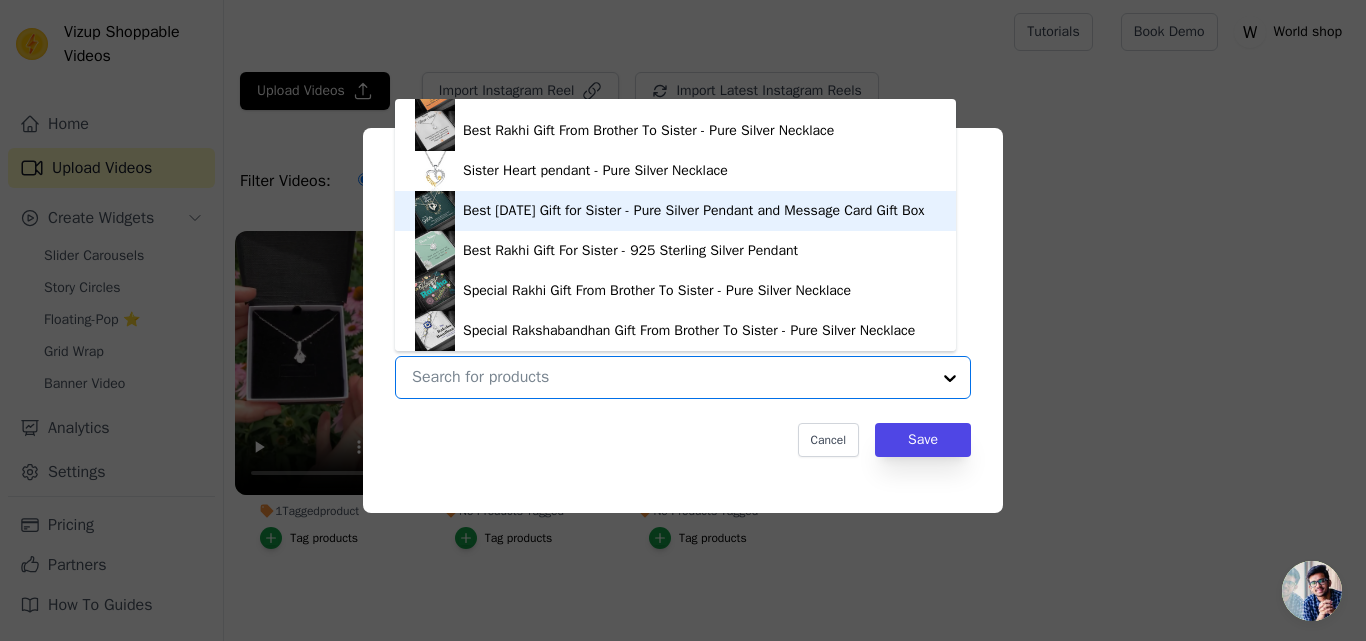 click on "Best [DATE] Gift for Sister - Pure Silver Pendant and Message Card Gift Box" at bounding box center (693, 211) 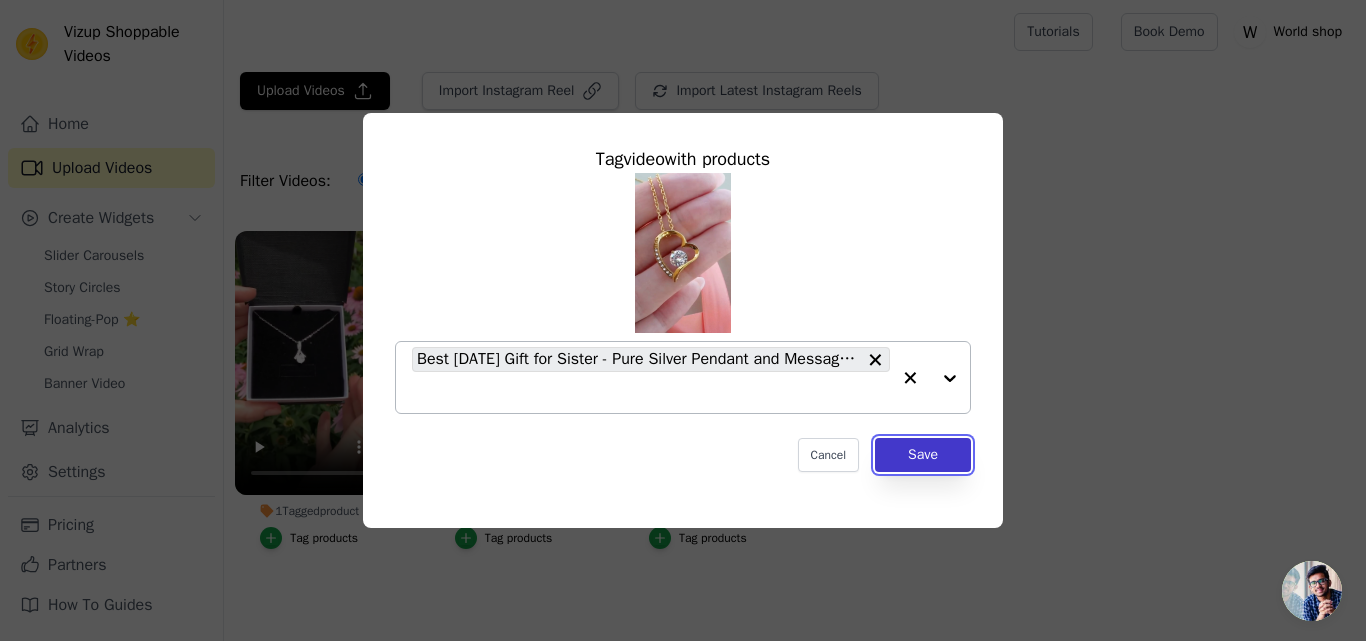 click on "Save" at bounding box center (923, 455) 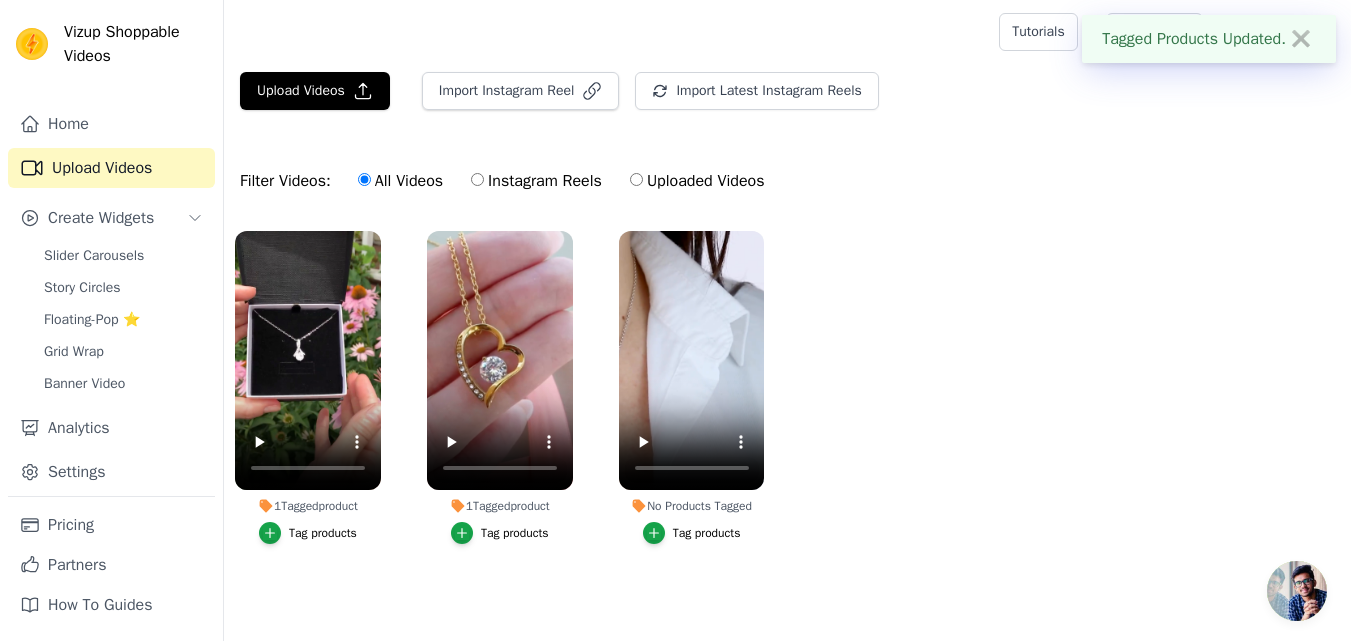 click on "Tag products" at bounding box center [707, 533] 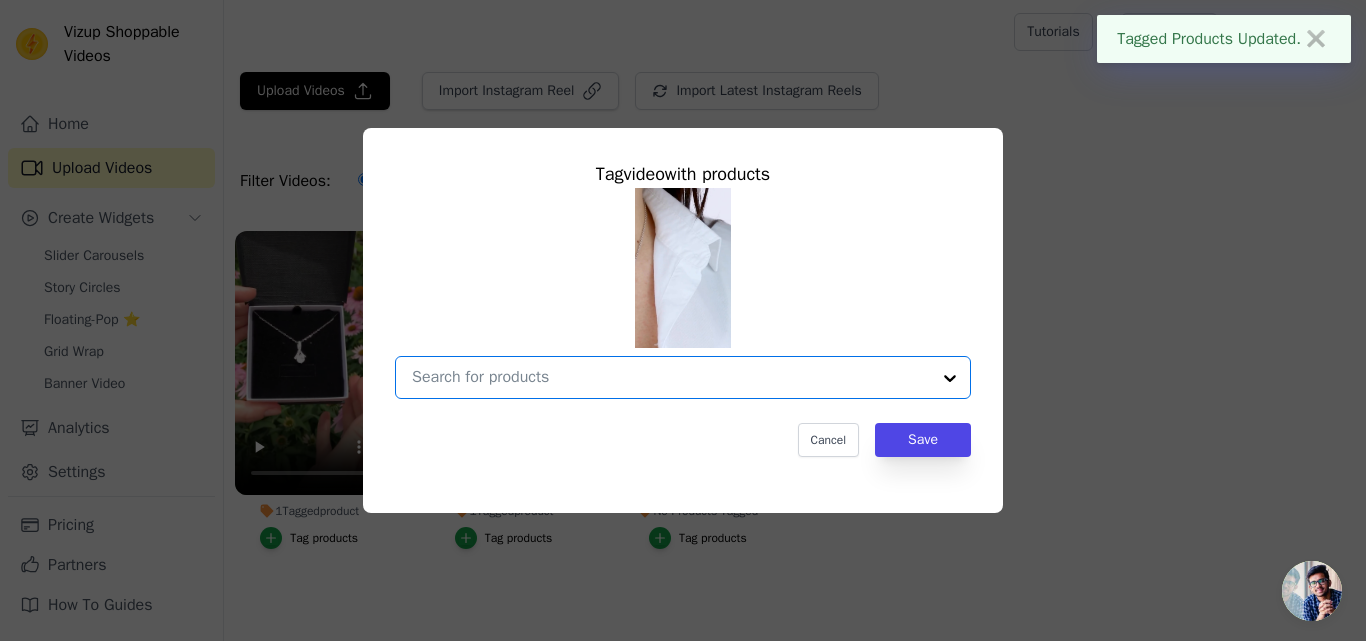 click on "No Products Tagged     Tag  video  with products       Option undefined, selected.   Select is focused, type to refine list, press down to open the menu.                   Cancel   Save     Tag products" at bounding box center (671, 377) 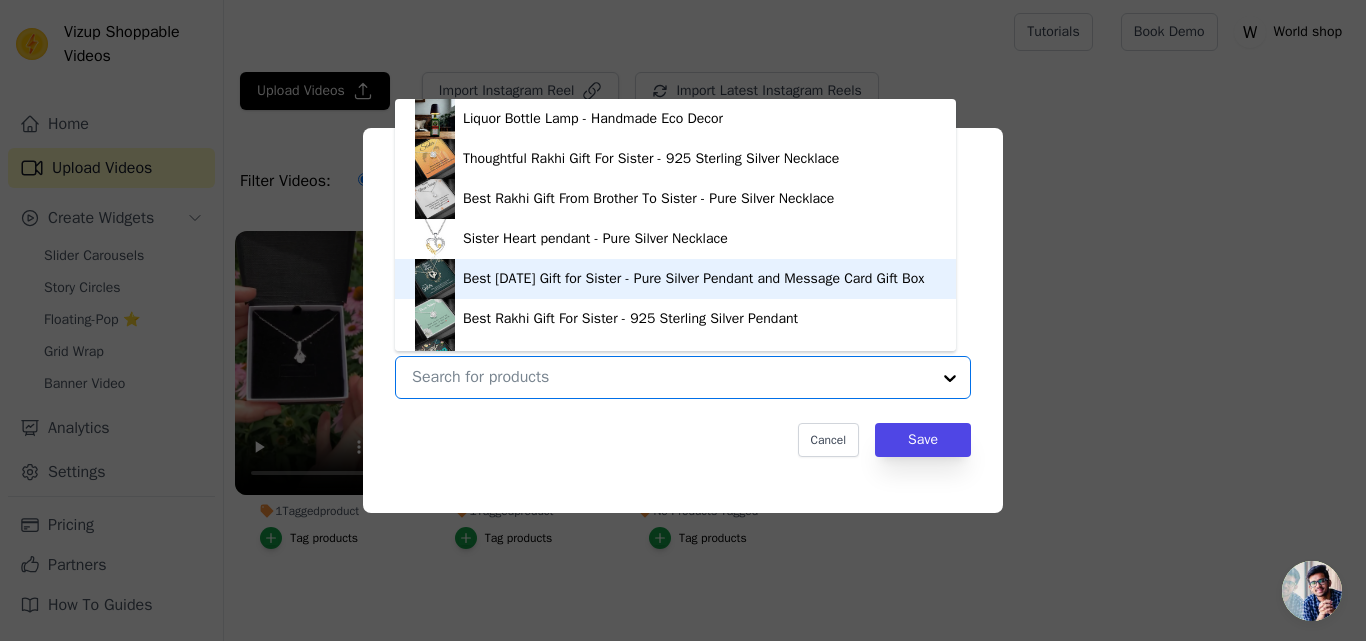 scroll, scrollTop: 68, scrollLeft: 0, axis: vertical 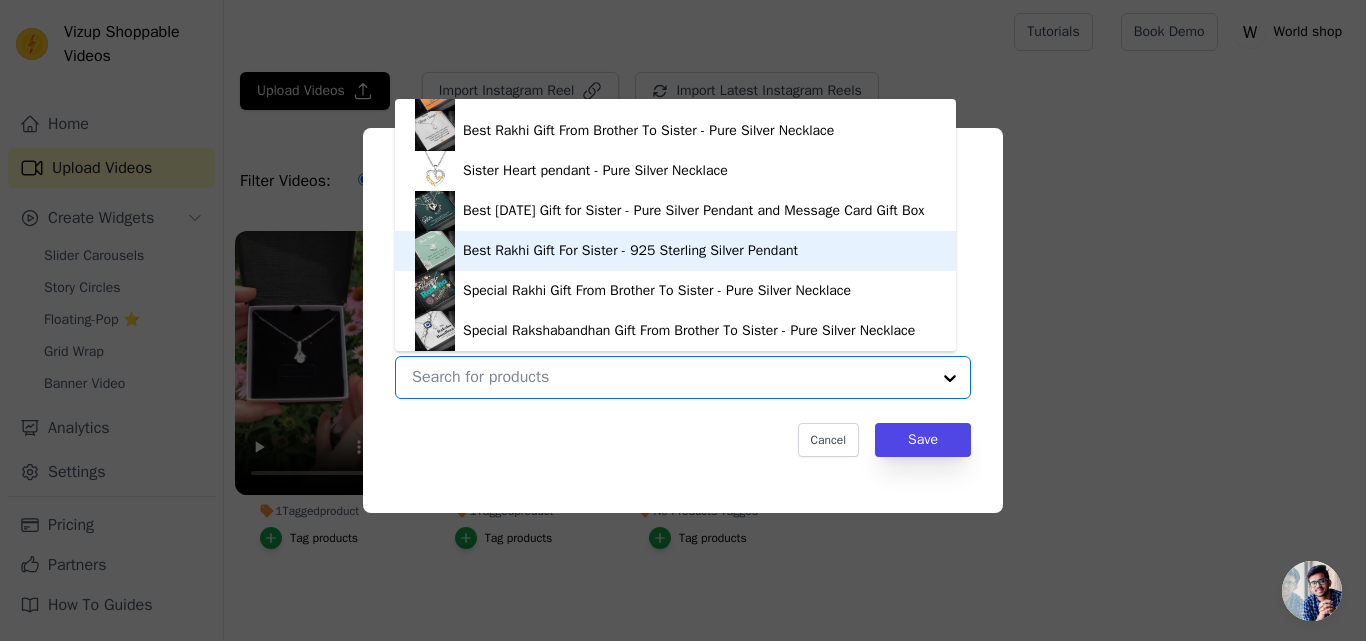 click on "Best Rakhi Gift For Sister - 925 Sterling Silver Pendant" at bounding box center (630, 251) 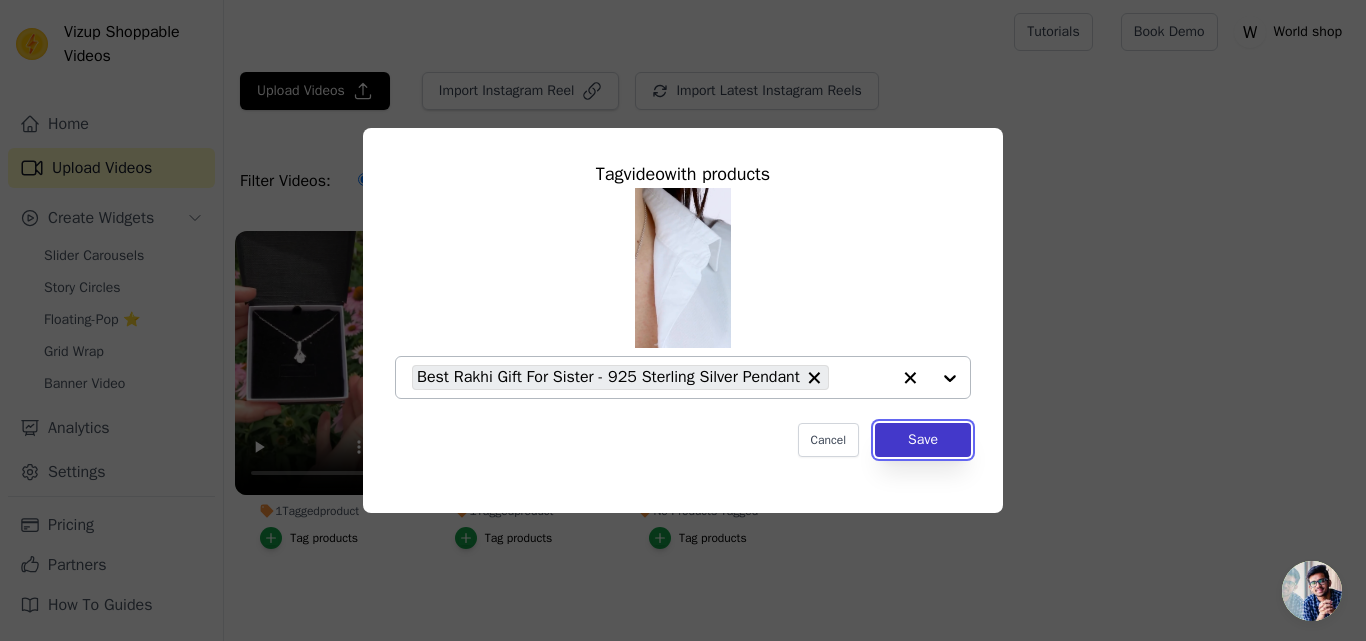 click on "Save" at bounding box center [923, 440] 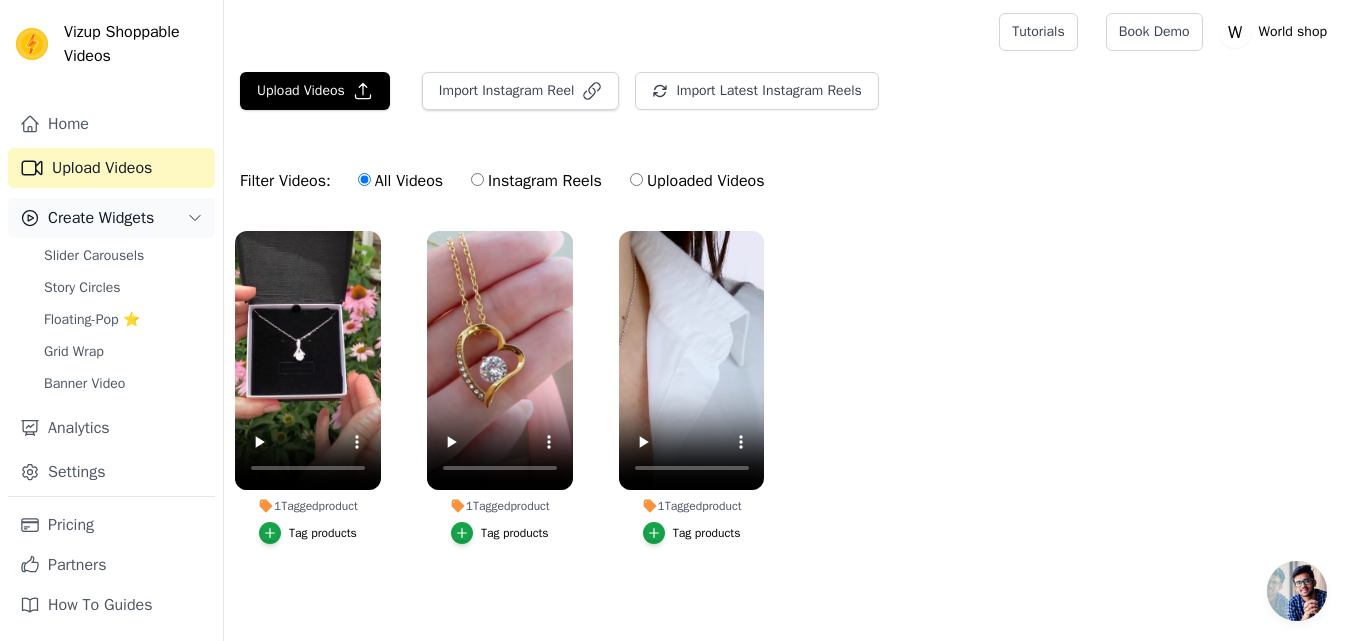click on "Create Widgets" at bounding box center [101, 218] 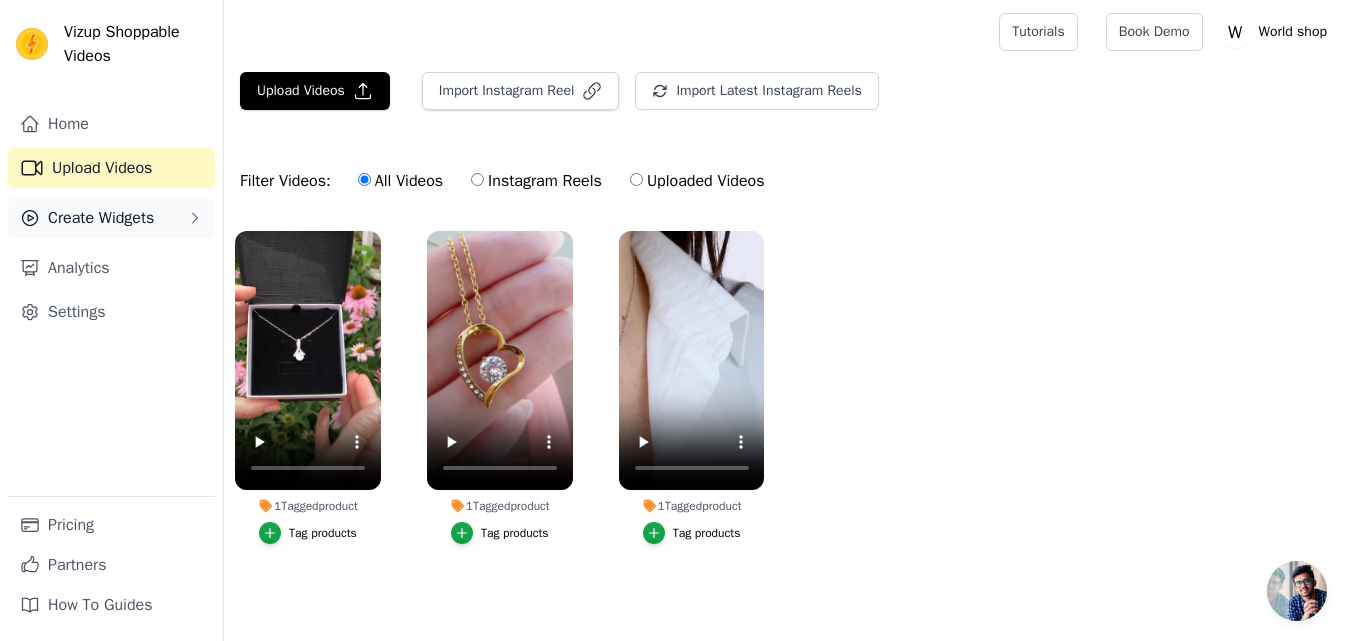 click on "Create Widgets" at bounding box center [101, 218] 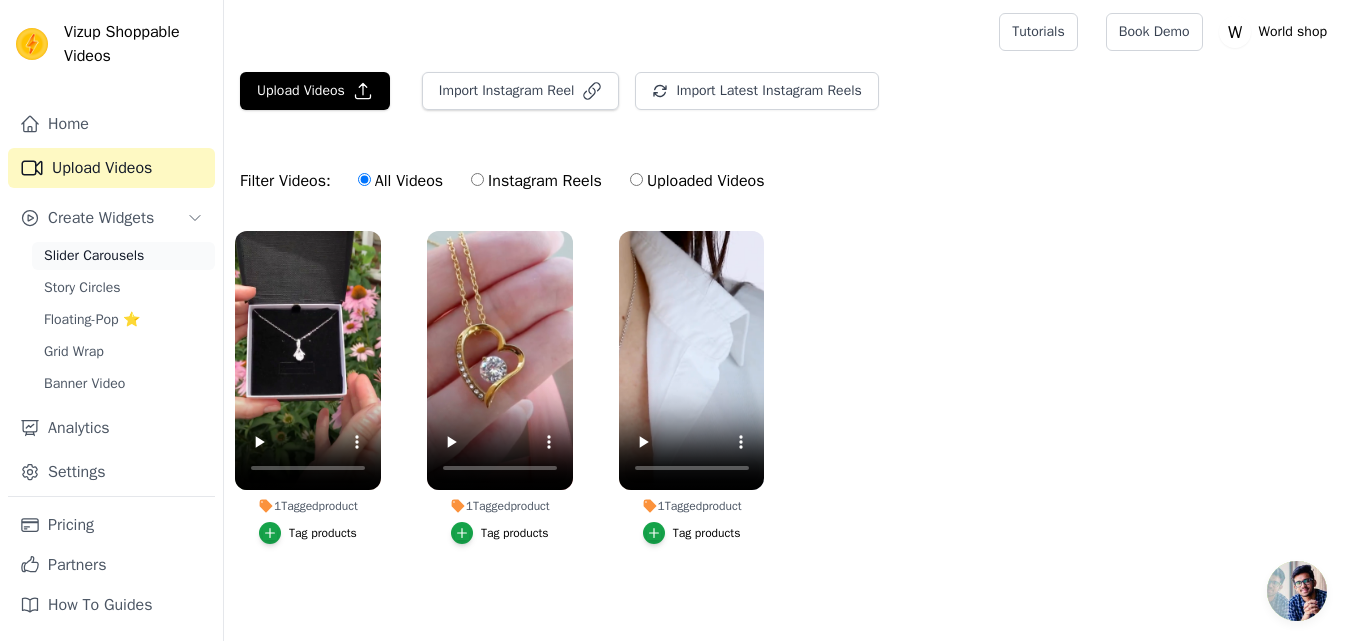 click on "Slider Carousels" at bounding box center (94, 256) 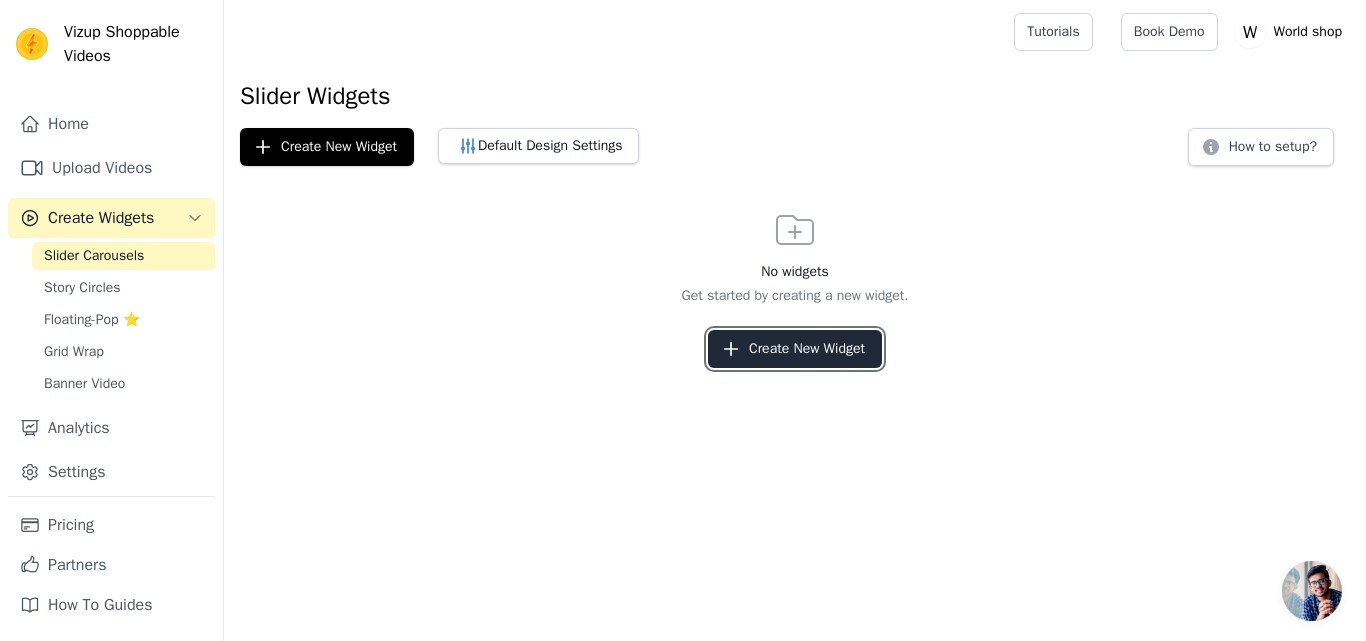 click on "Create New Widget" at bounding box center [795, 349] 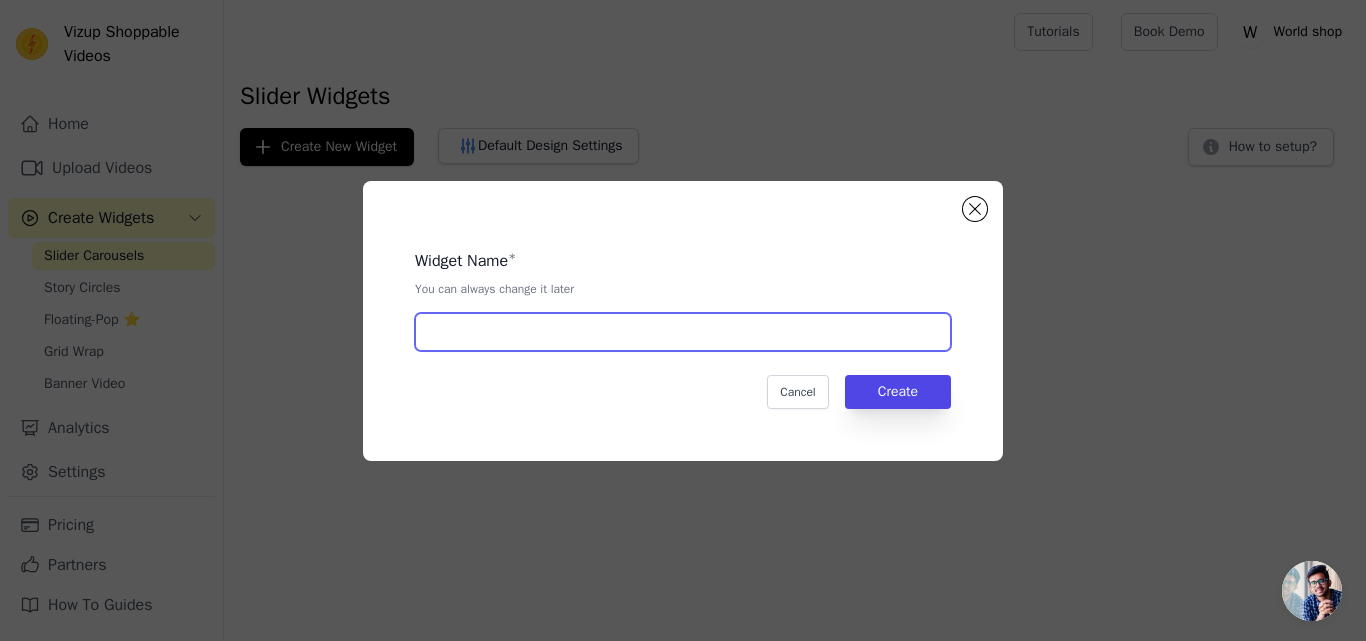 click at bounding box center [683, 332] 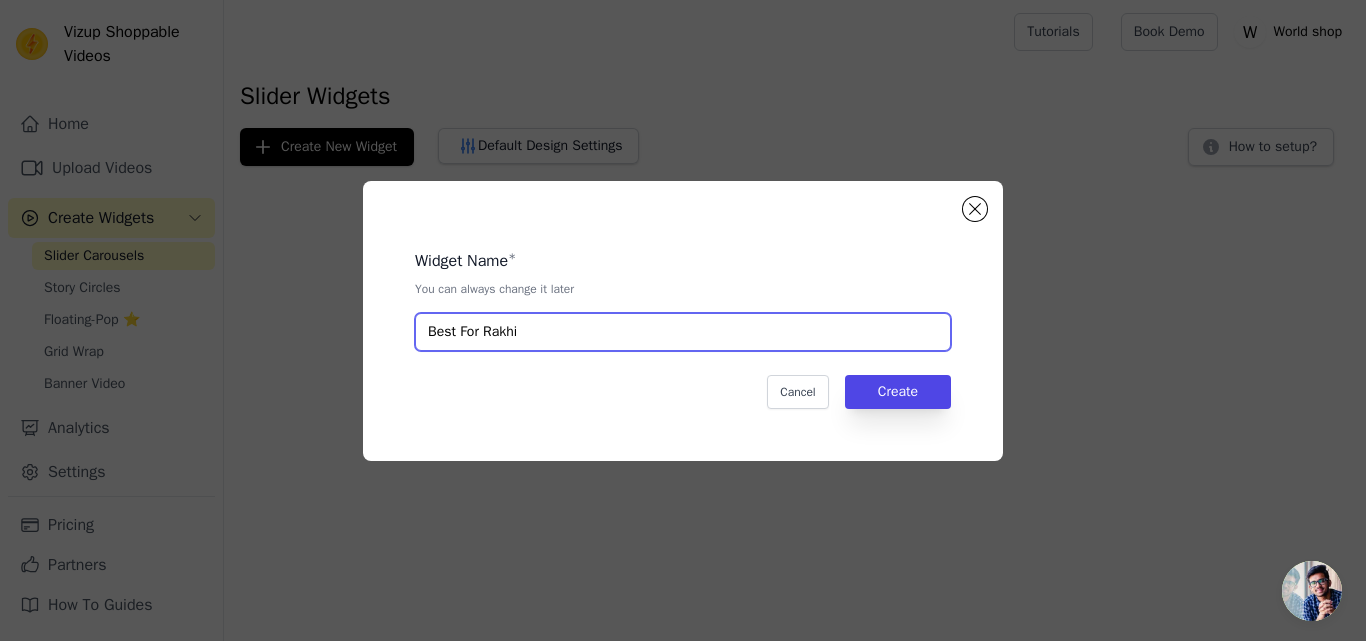 click on "Best For Rakhi" at bounding box center [683, 332] 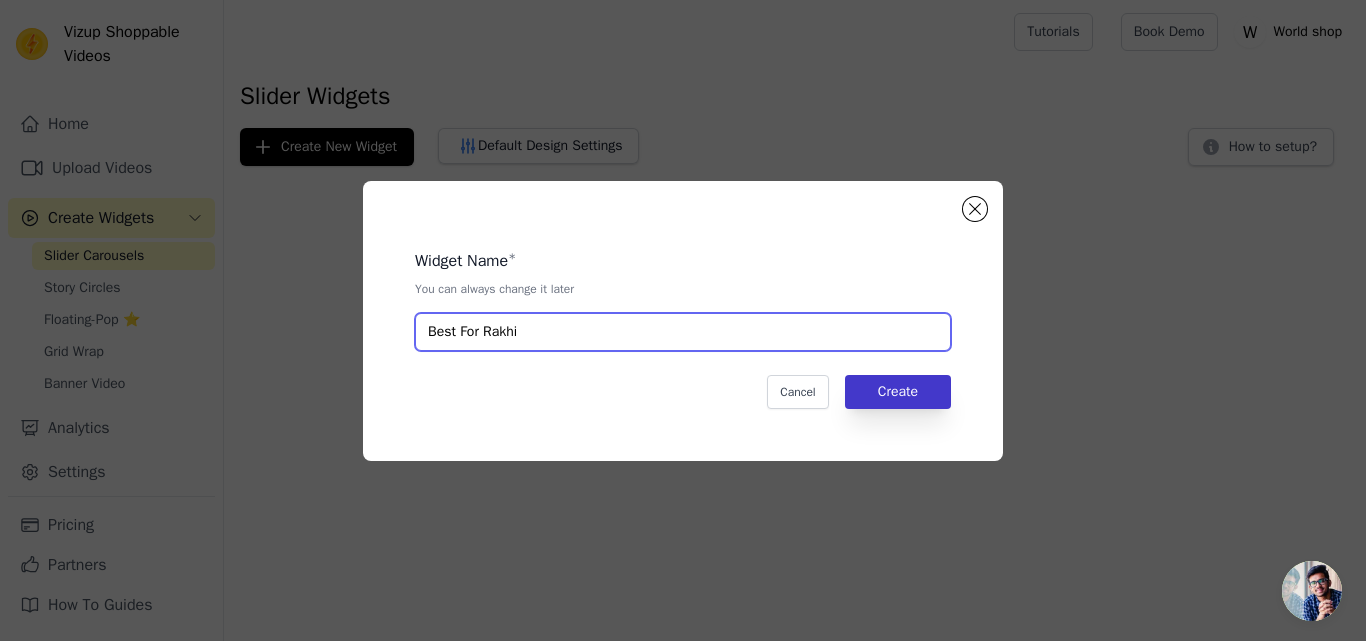 type on "Best For Rakhi" 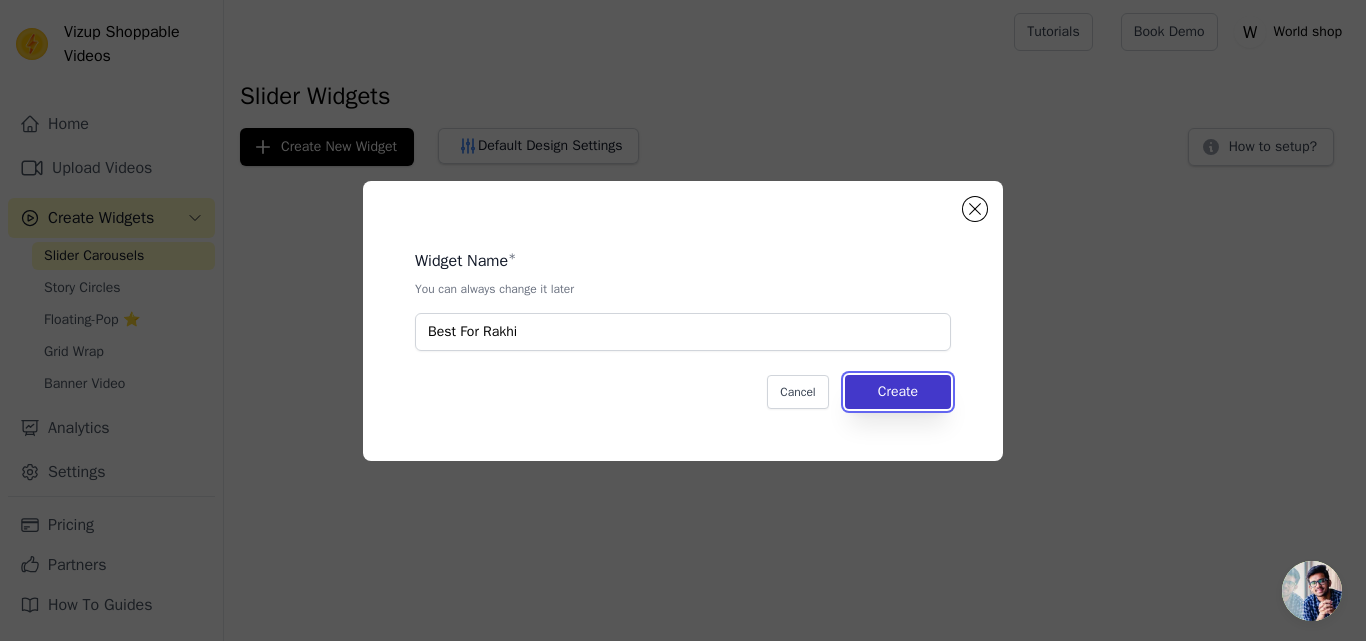 click on "Create" at bounding box center (898, 392) 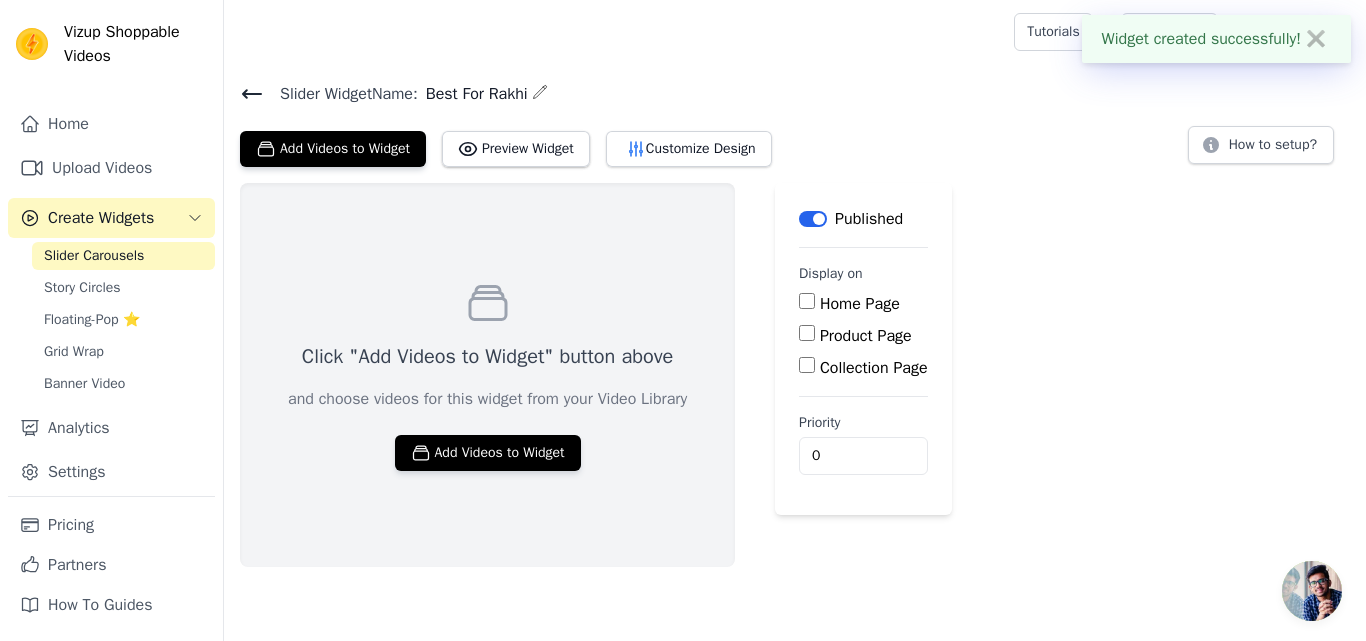 click on "Home Page" at bounding box center [807, 301] 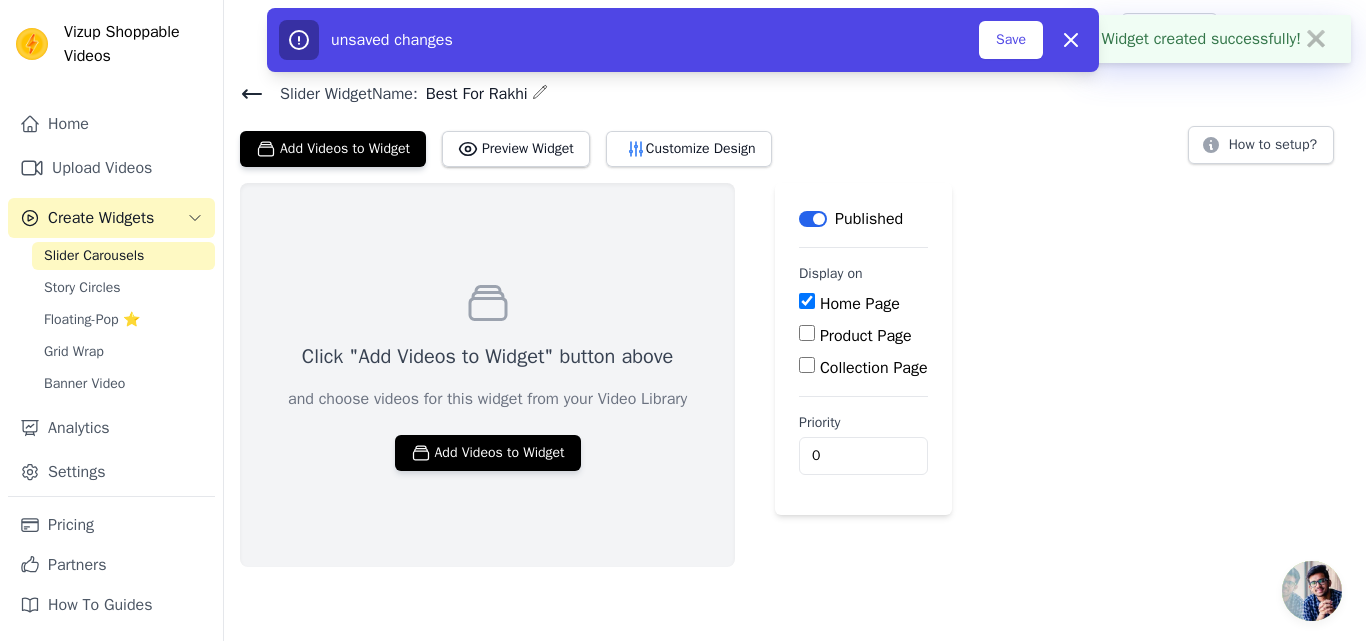 click on "Product Page" at bounding box center [807, 333] 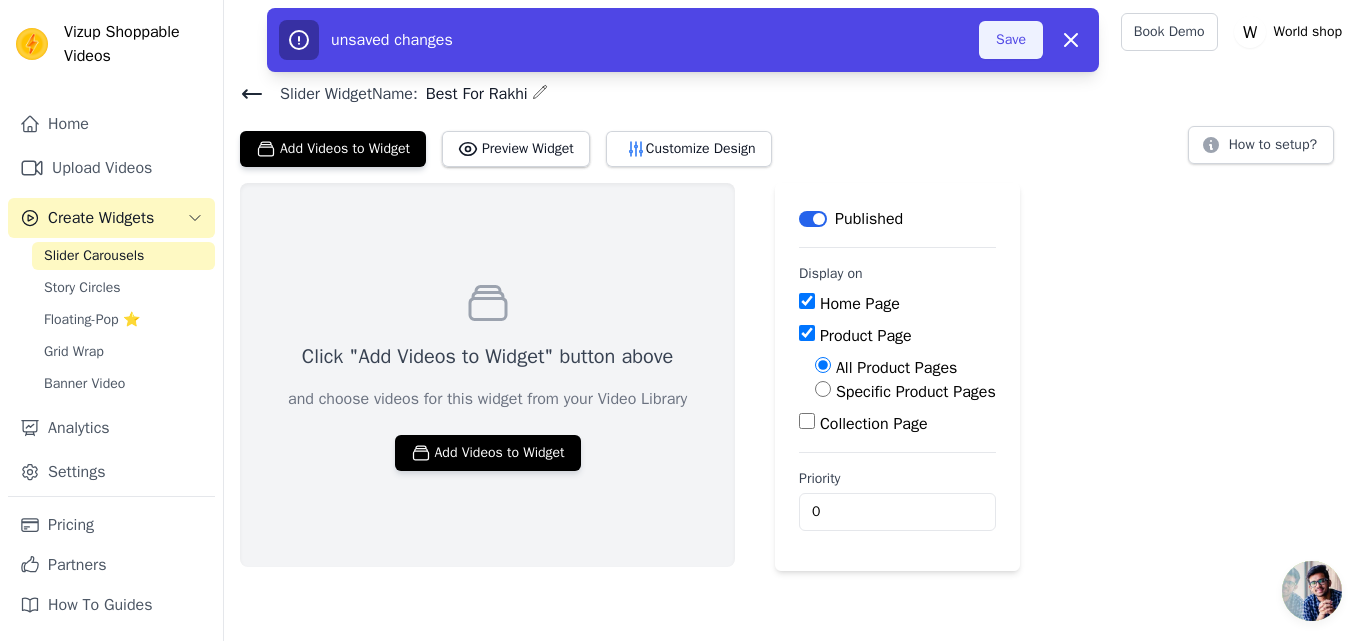 click on "Save" at bounding box center [1011, 40] 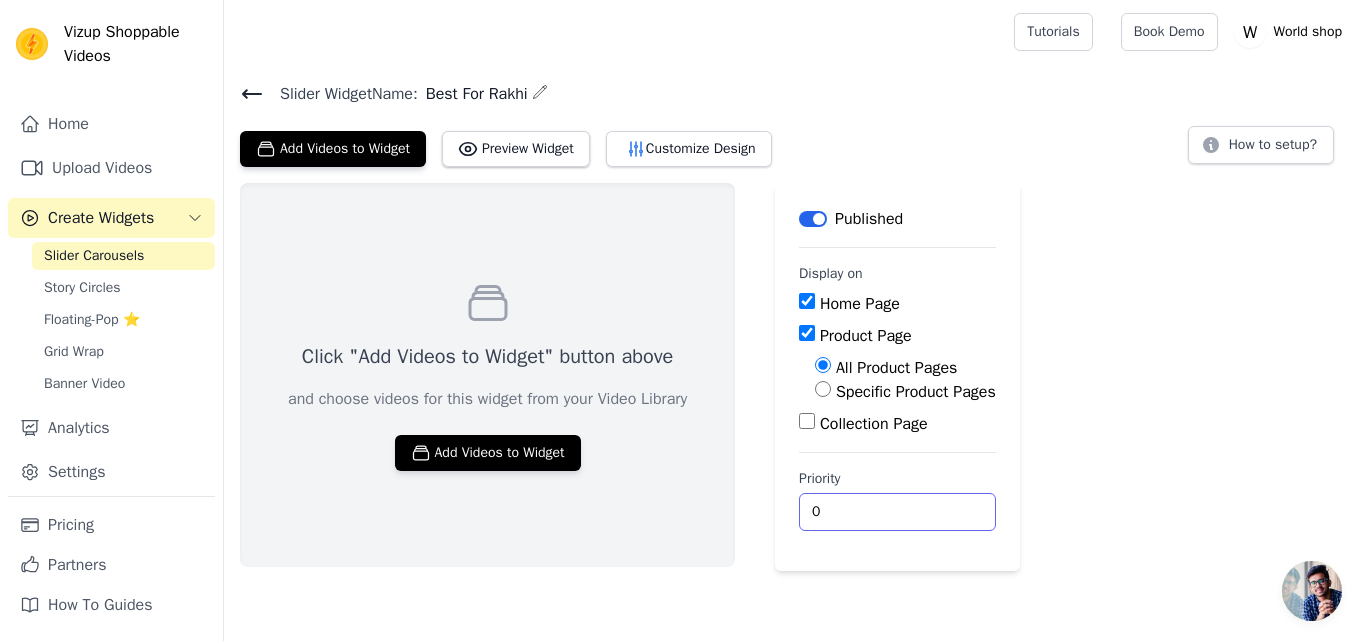 click on "0" at bounding box center (897, 512) 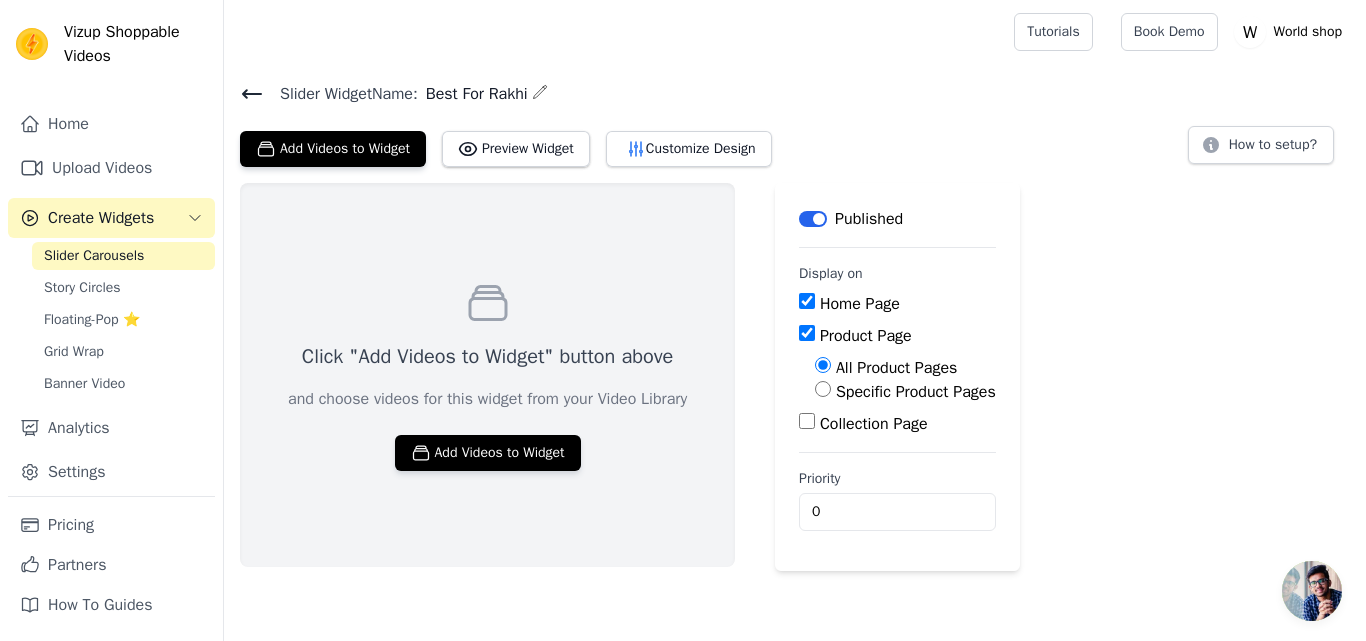click on "Click "Add Videos to Widget" button above   and choose videos for this widget from your Video Library
Add Videos to Widget" at bounding box center (487, 375) 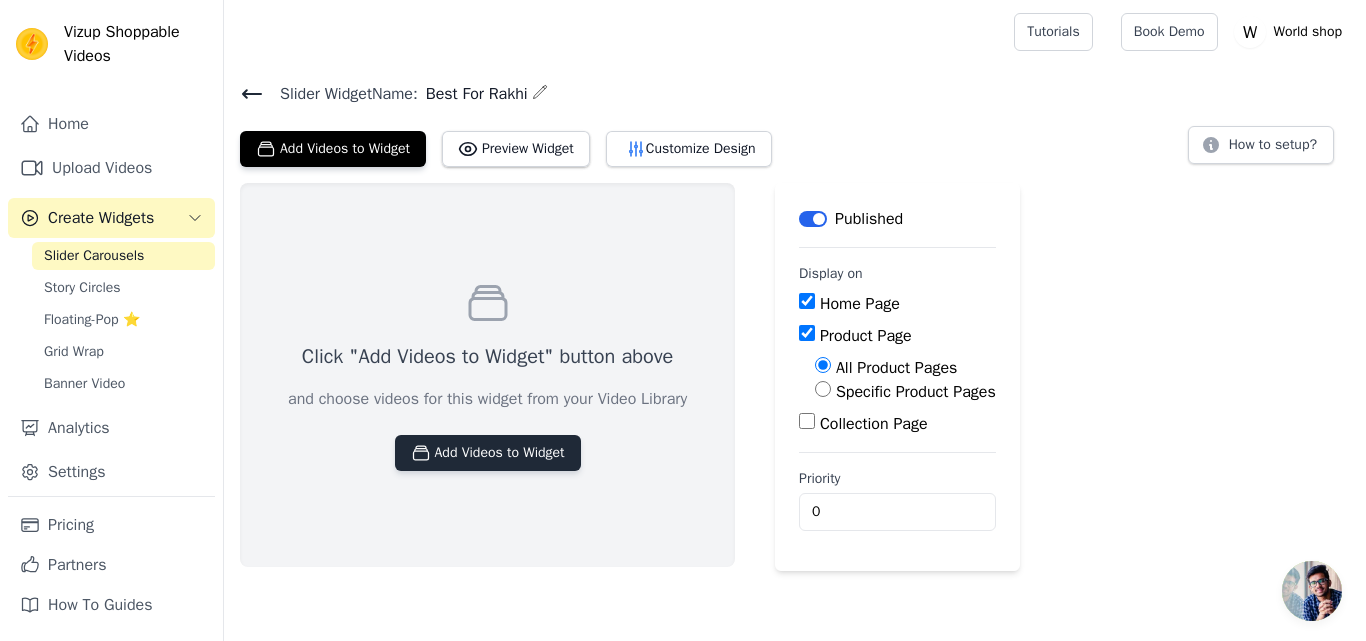 click on "Add Videos to Widget" at bounding box center (488, 453) 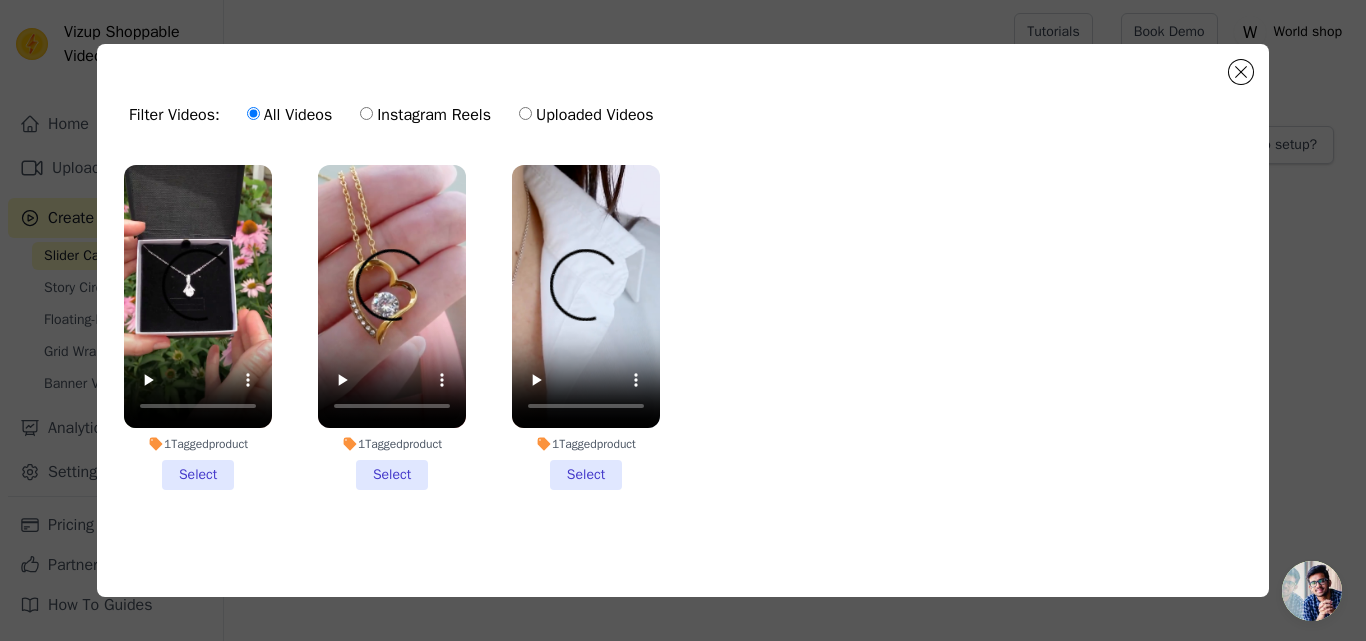 click on "1  Tagged  product     Select" at bounding box center (198, 327) 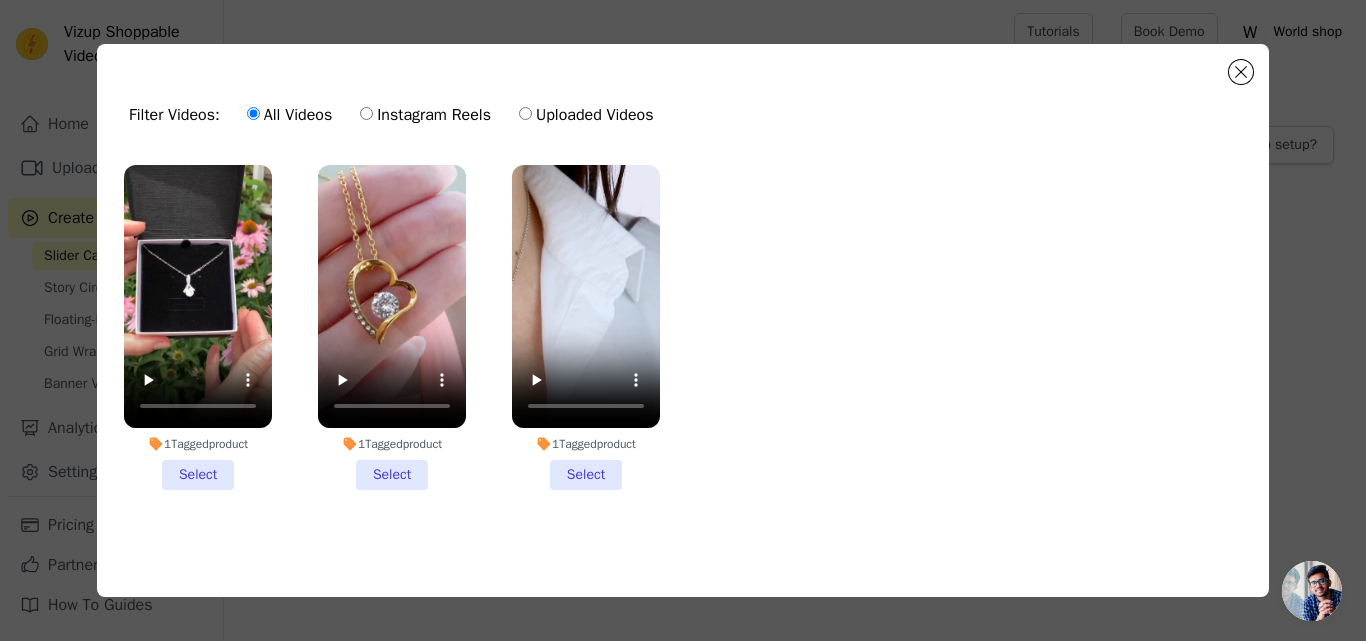 click on "1  Tagged  product     Select" at bounding box center (0, 0) 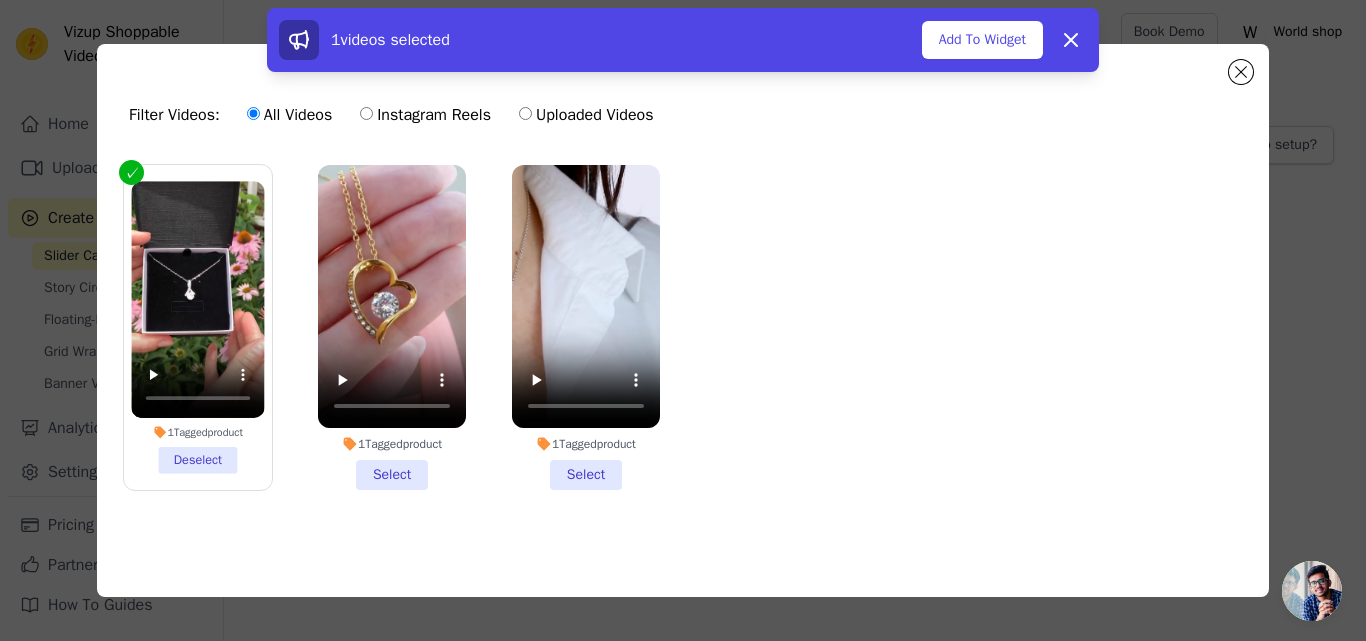 click on "1  Tagged  product     Select" at bounding box center [392, 327] 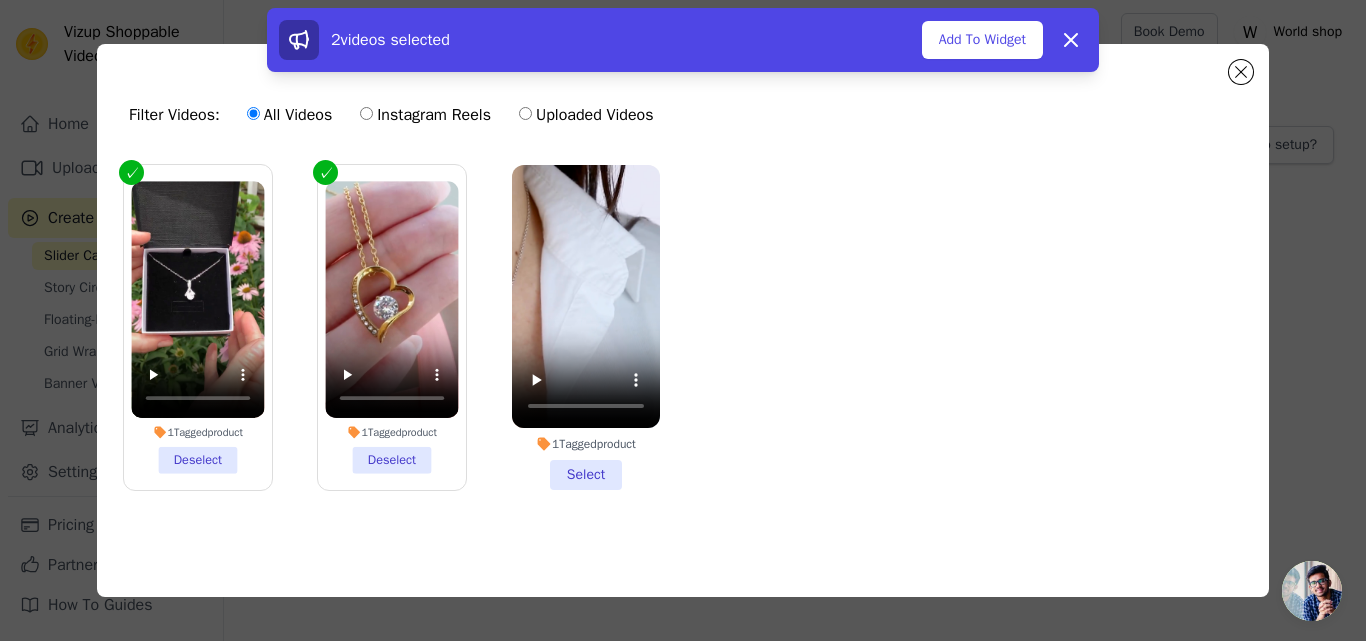 click on "1  Tagged  product     Select" at bounding box center (586, 327) 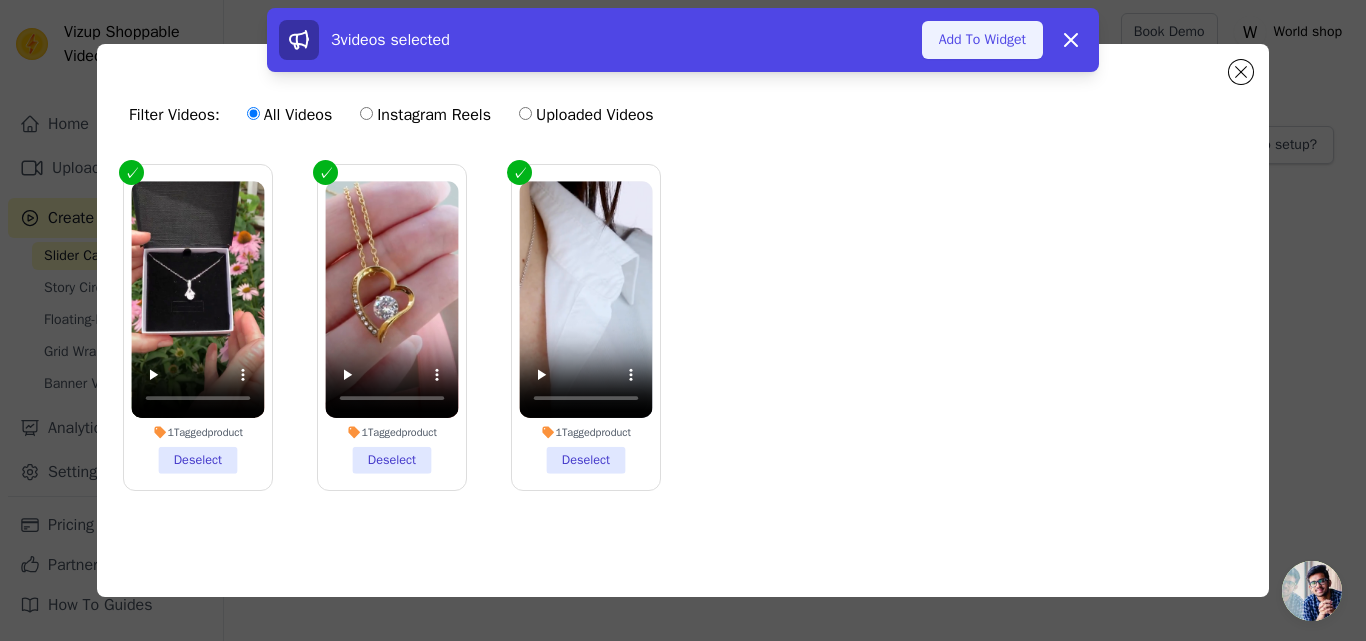 click on "Add To Widget" at bounding box center [982, 40] 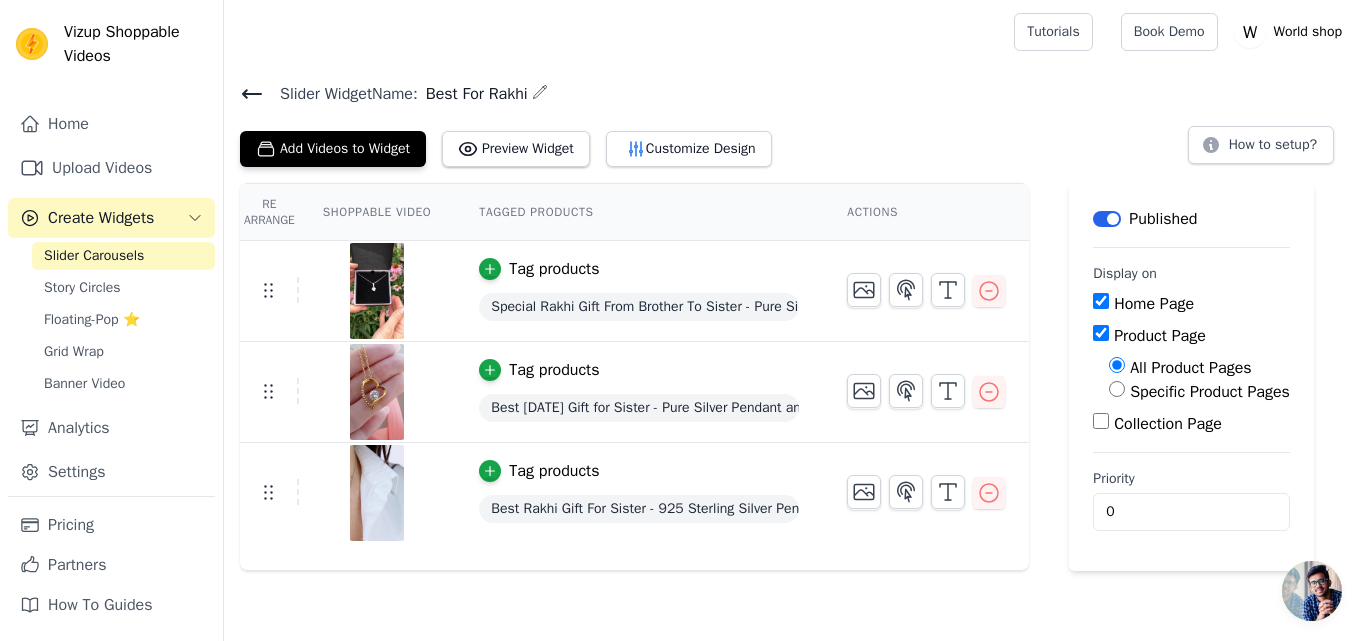 click on "Slider Widget  Name:   Best For Rakhi" at bounding box center (795, 93) 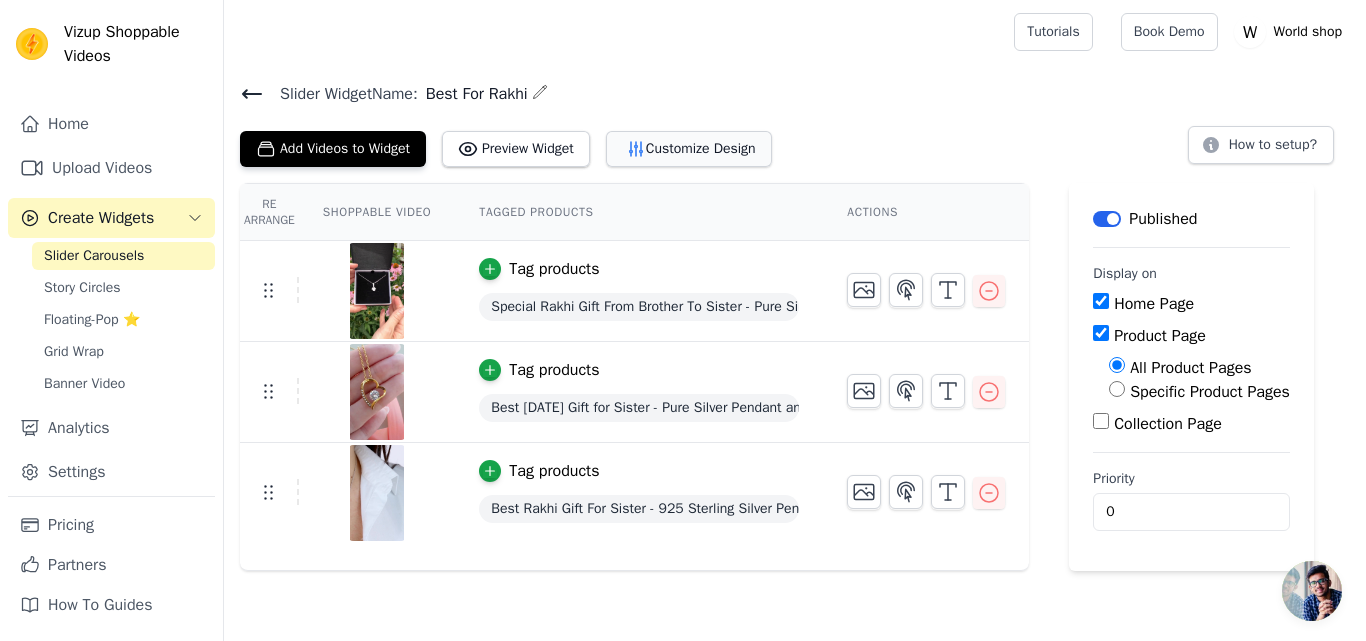 click on "Customize Design" at bounding box center (689, 149) 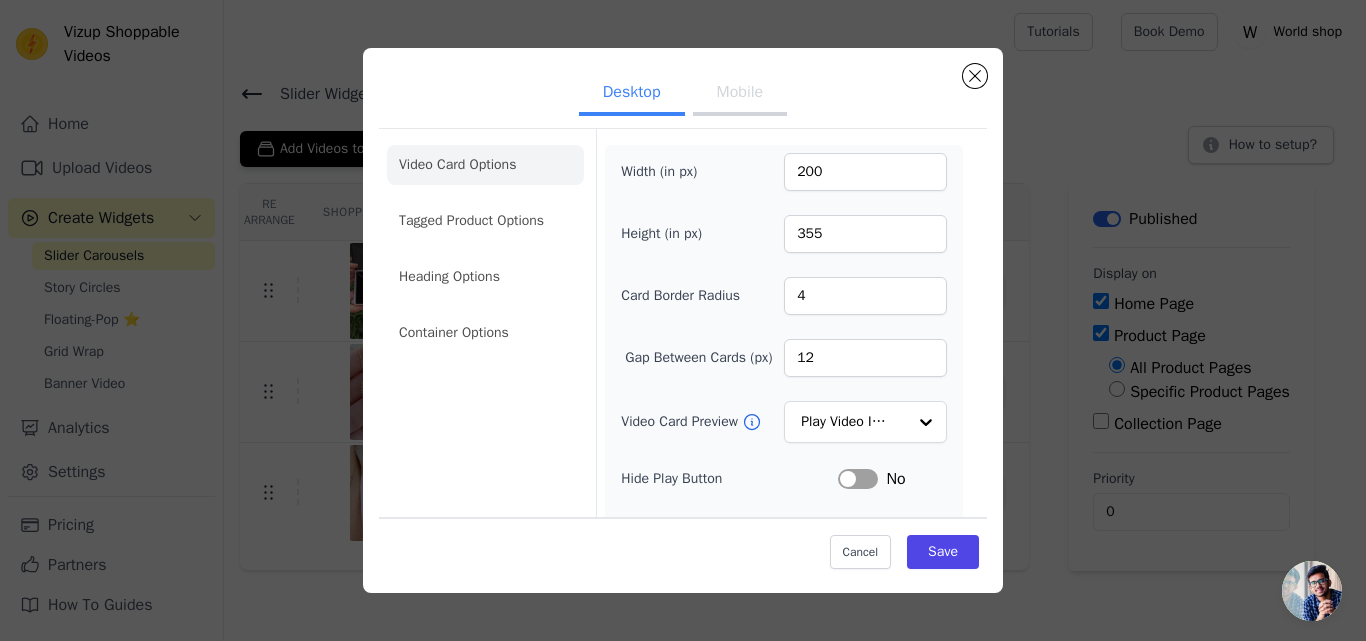 click on "Mobile" at bounding box center (740, 94) 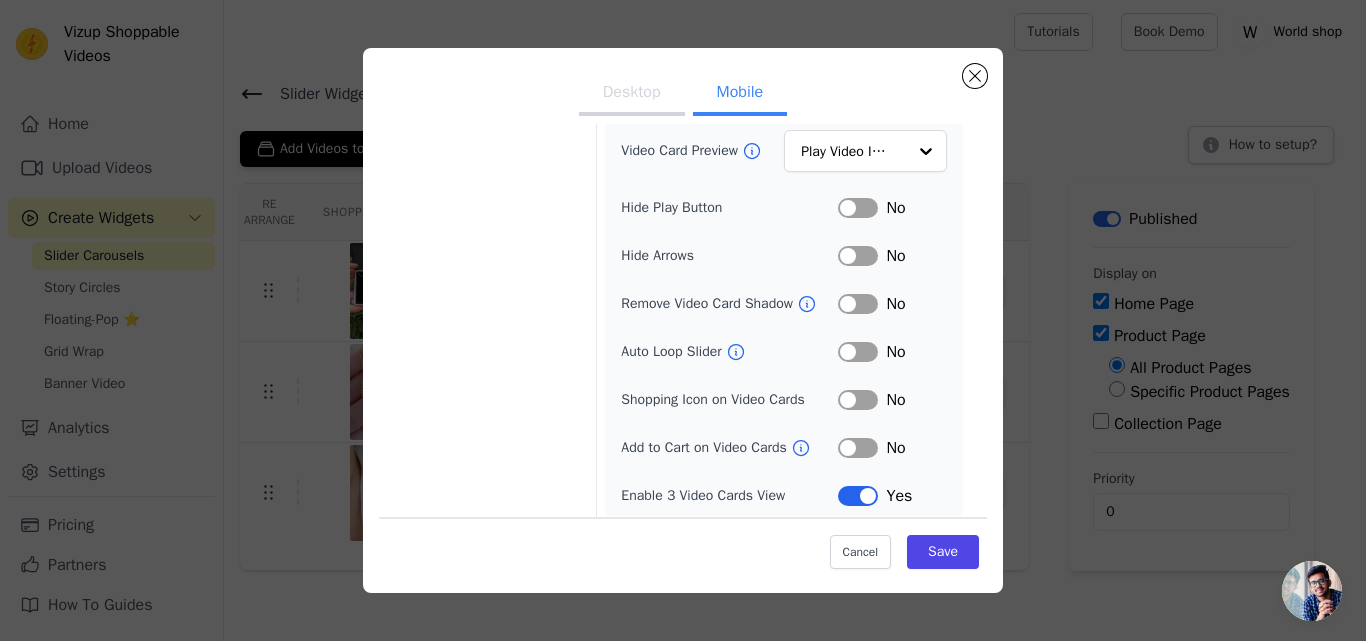 scroll, scrollTop: 278, scrollLeft: 0, axis: vertical 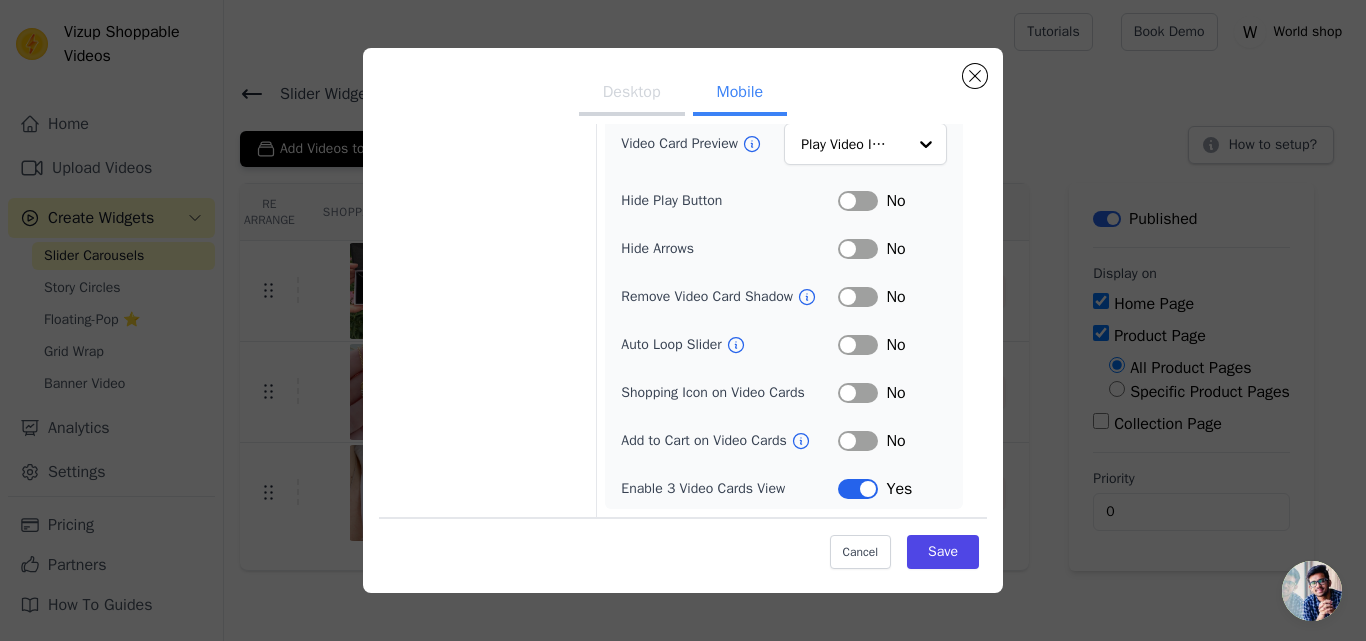 click on "Label" at bounding box center (858, 441) 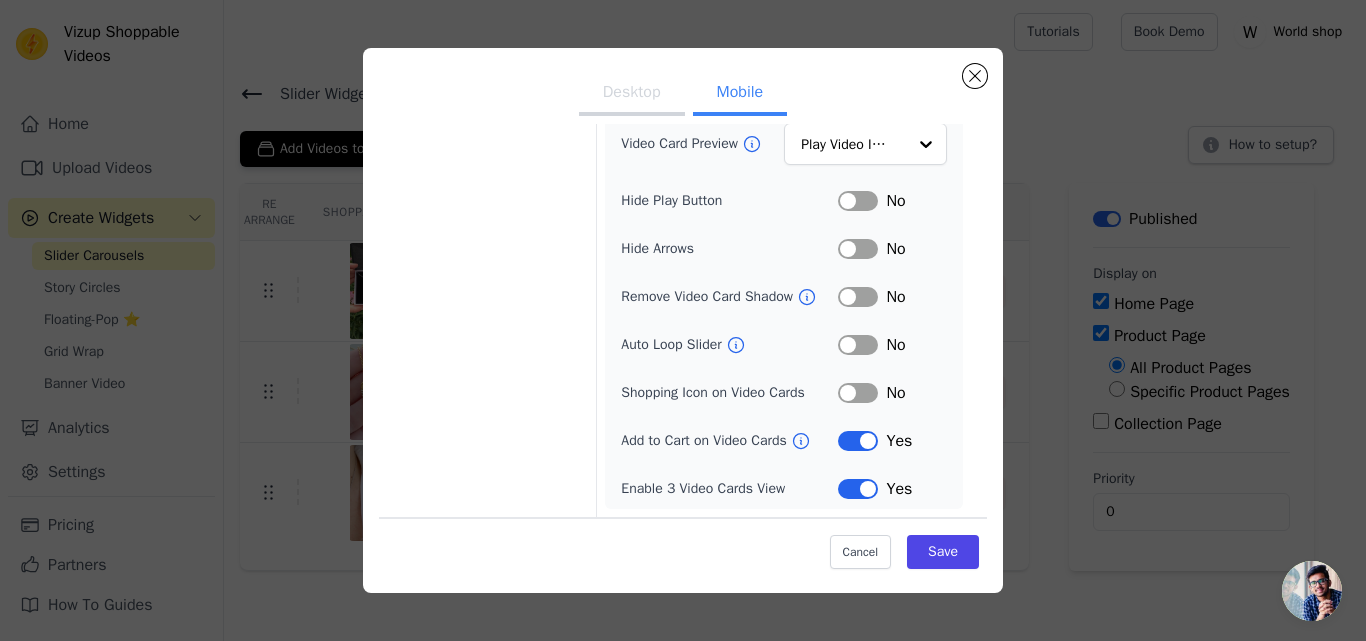 click on "Label" at bounding box center (858, 345) 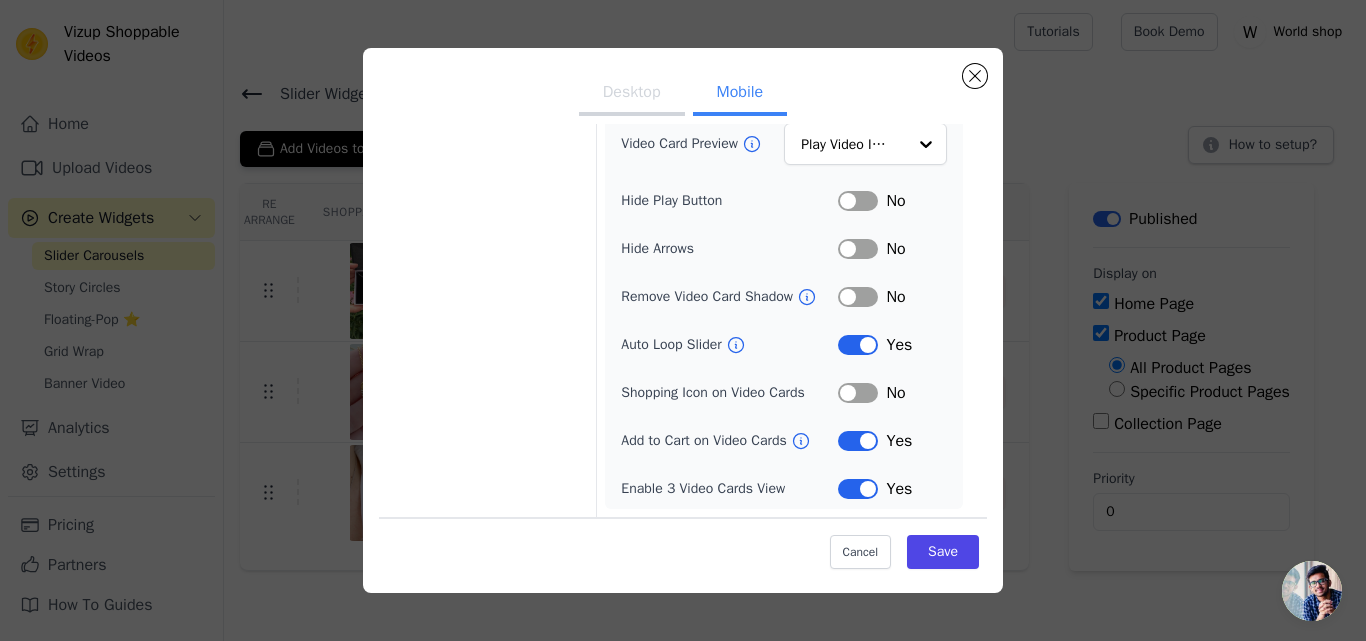 click on "Label" at bounding box center (858, 345) 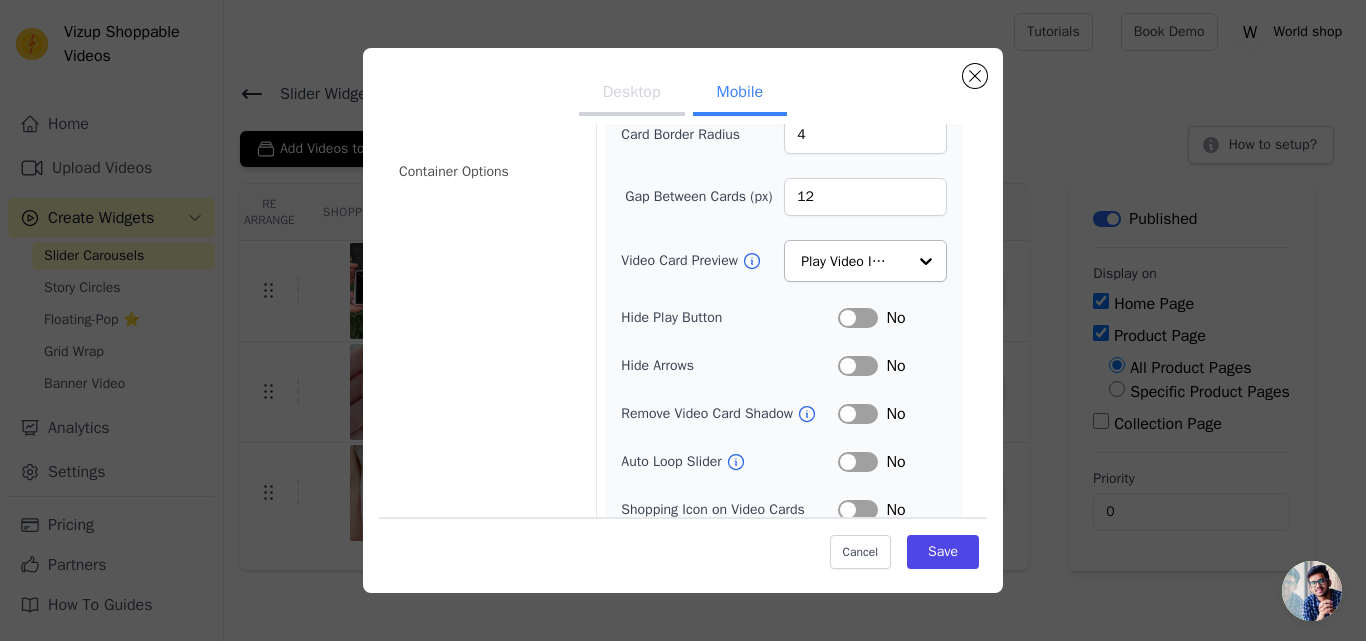scroll, scrollTop: 160, scrollLeft: 0, axis: vertical 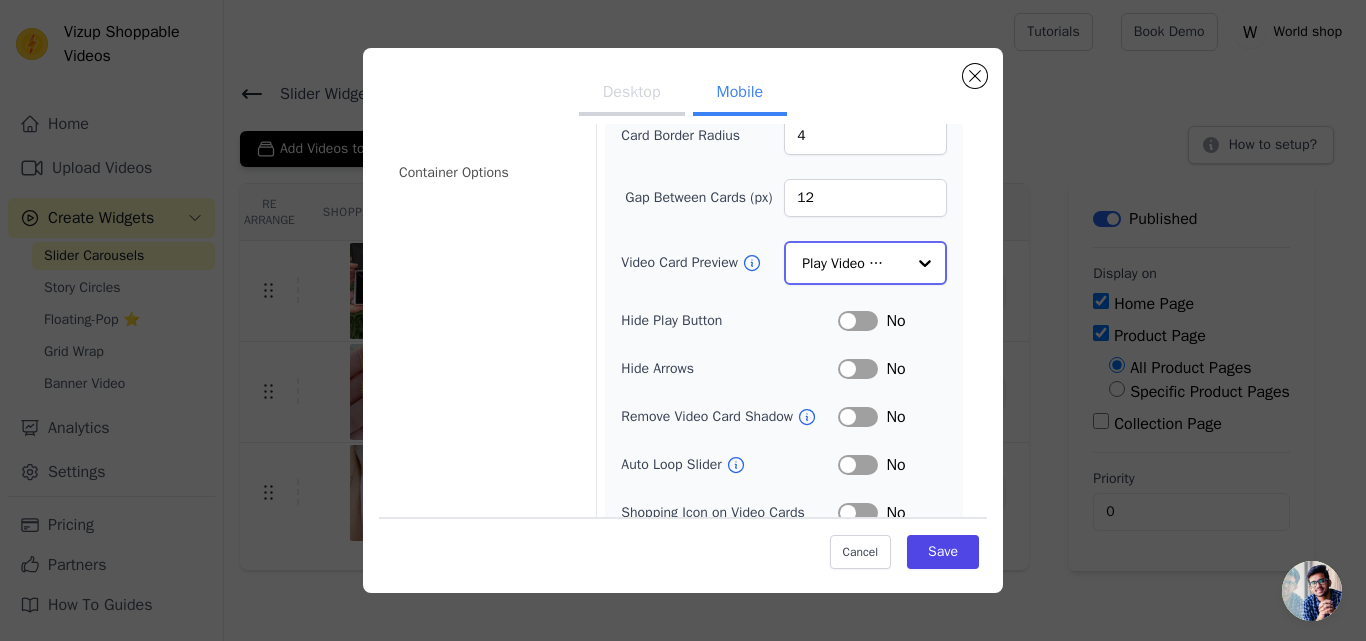 click on "Video Card Preview" 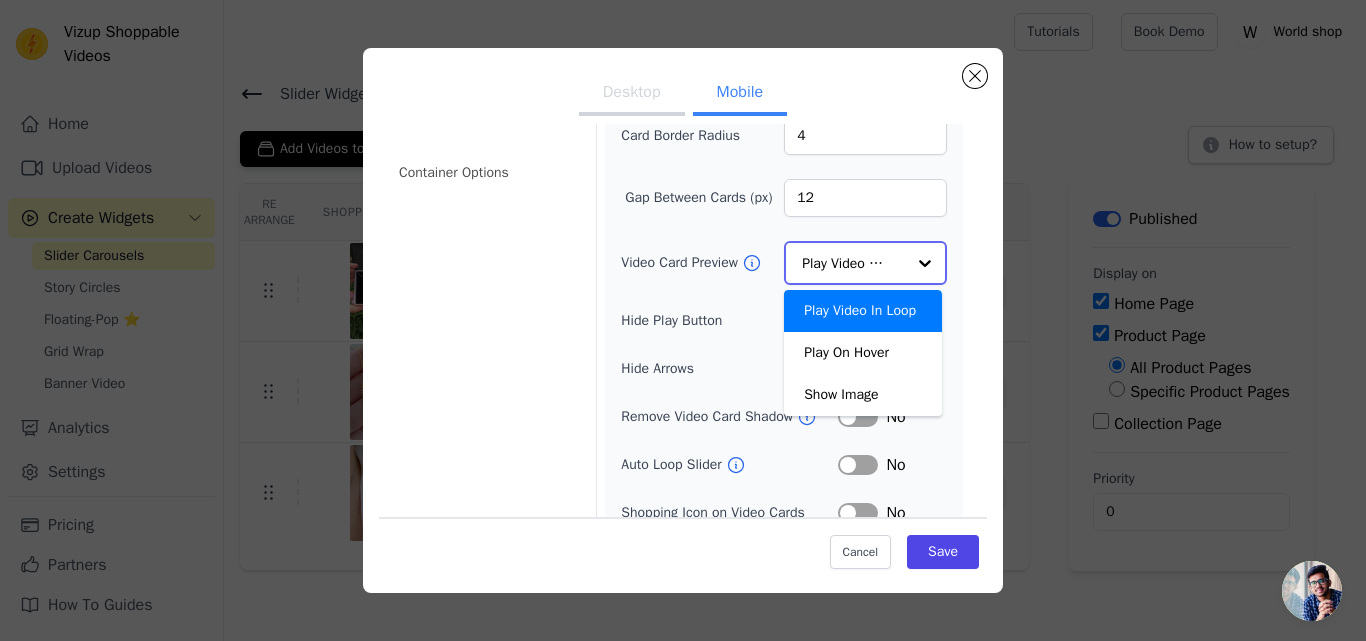 click on "Video Card Preview" 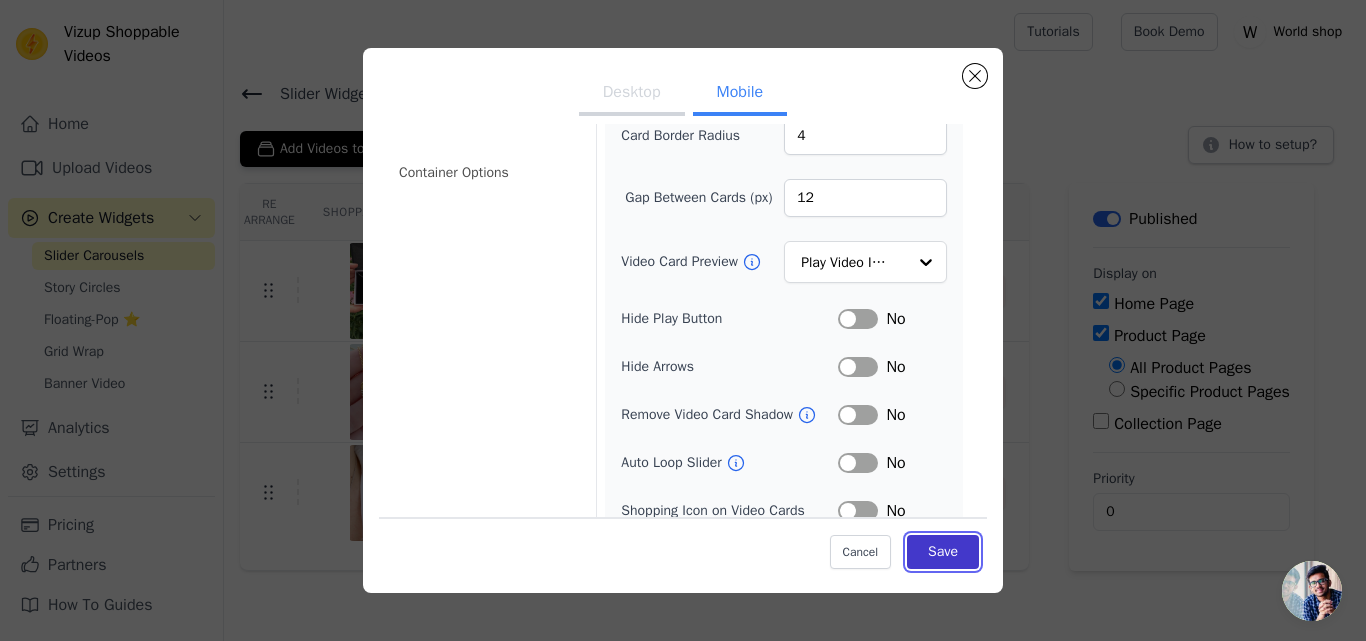 click on "Save" at bounding box center [943, 552] 